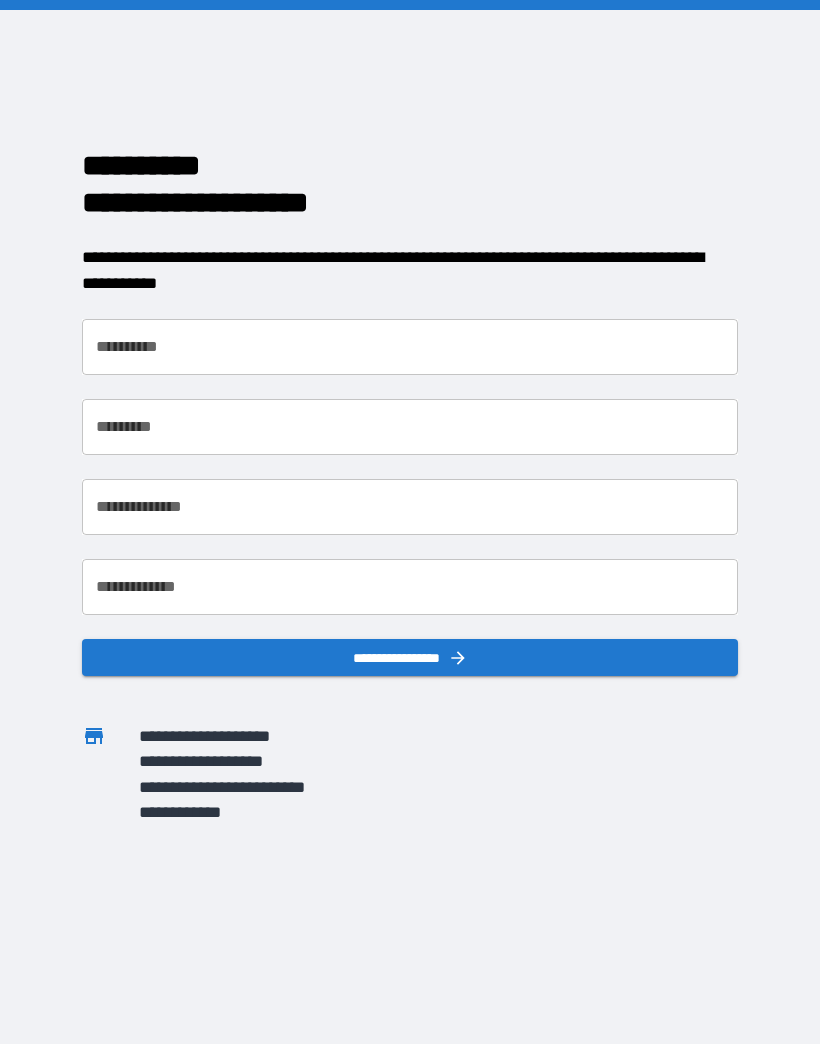 scroll, scrollTop: 0, scrollLeft: 0, axis: both 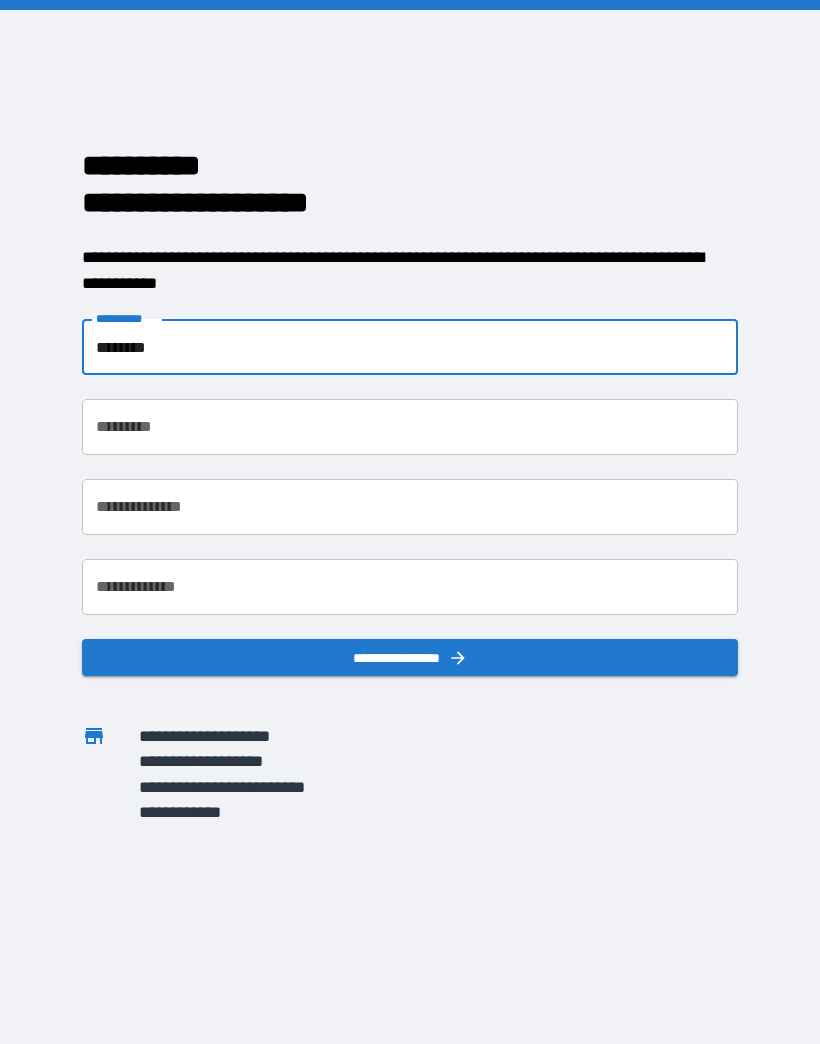 type on "*******" 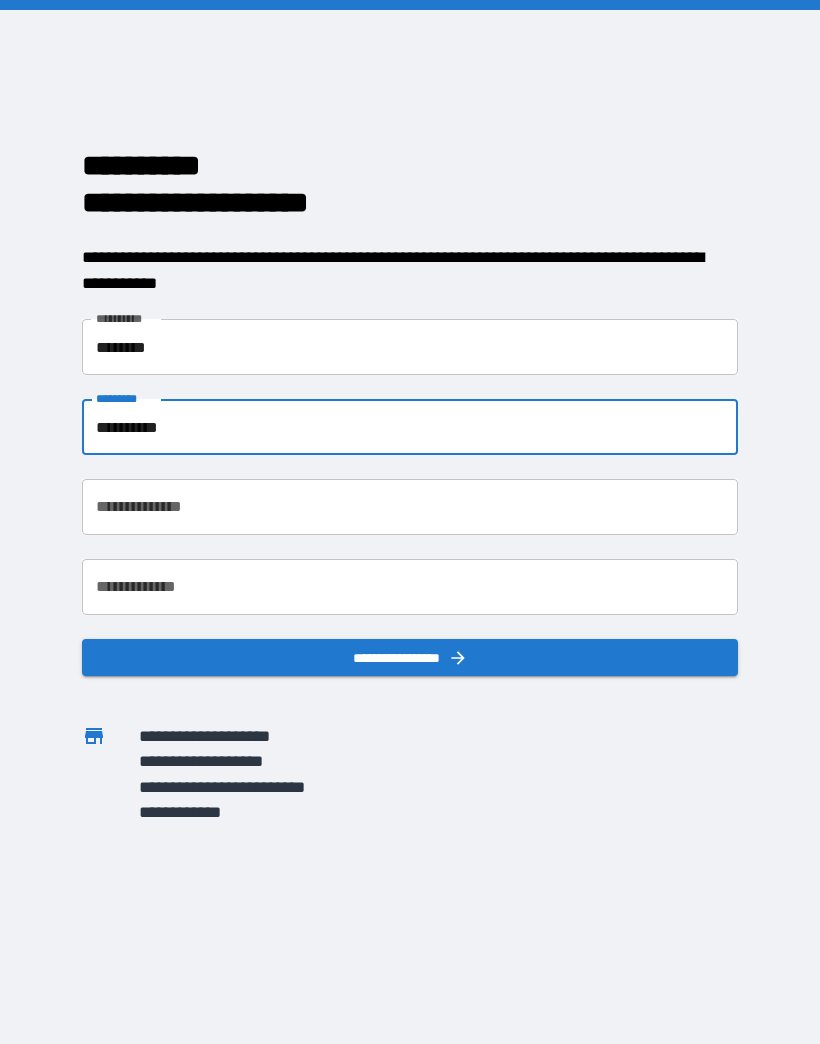 type on "*********" 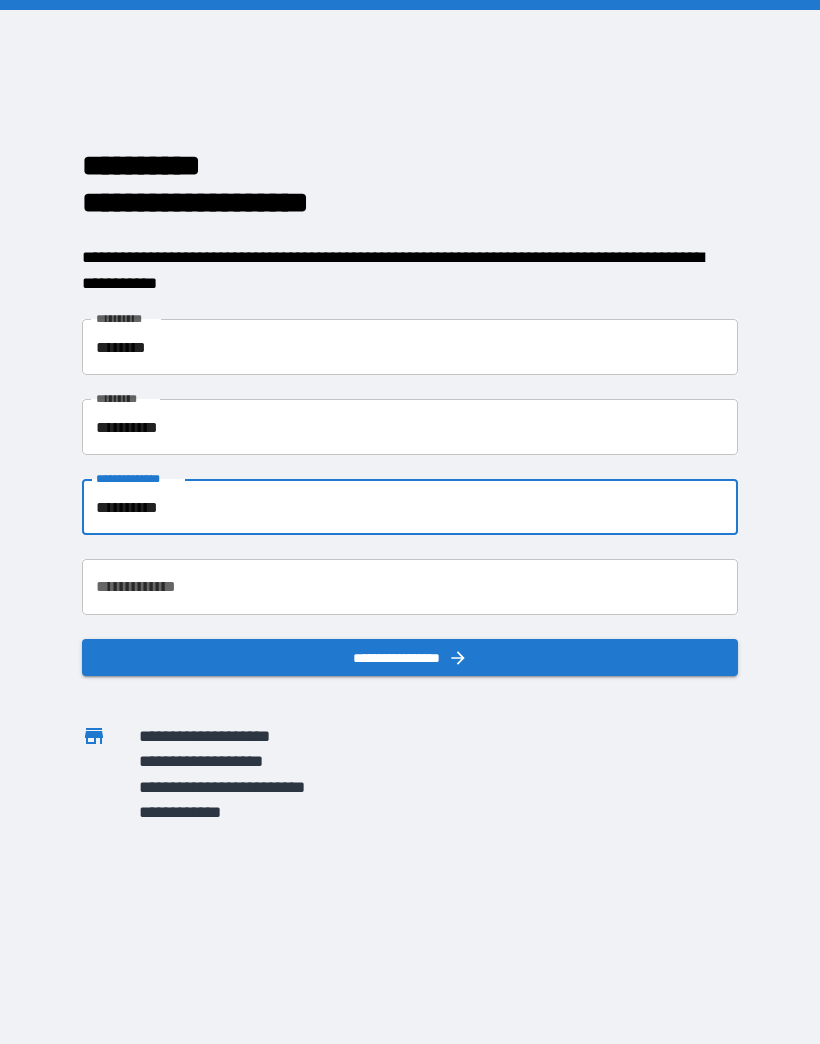 type on "**********" 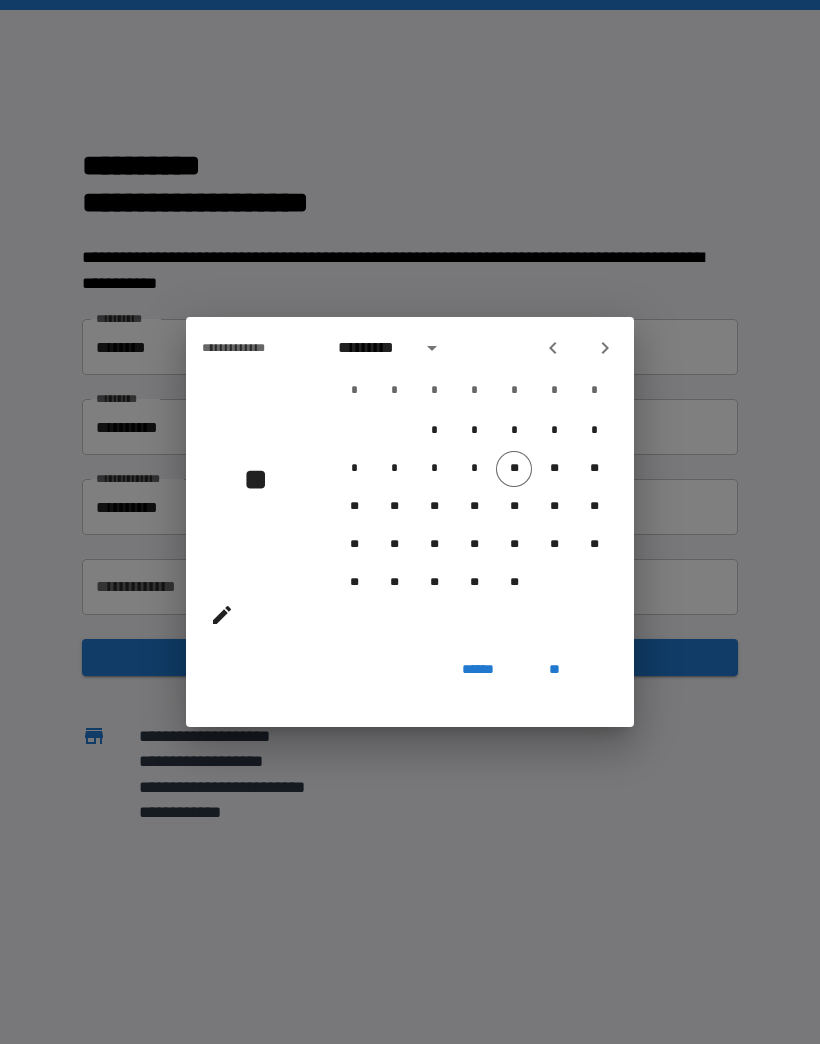 click 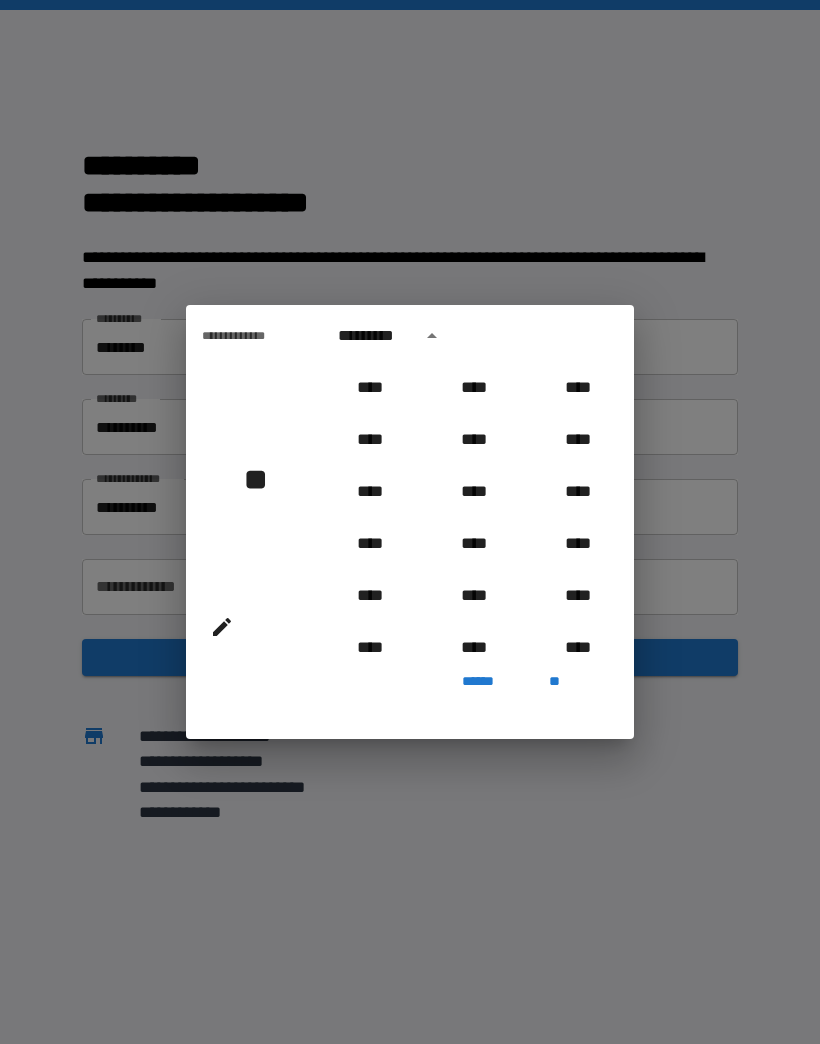 scroll, scrollTop: 769, scrollLeft: 0, axis: vertical 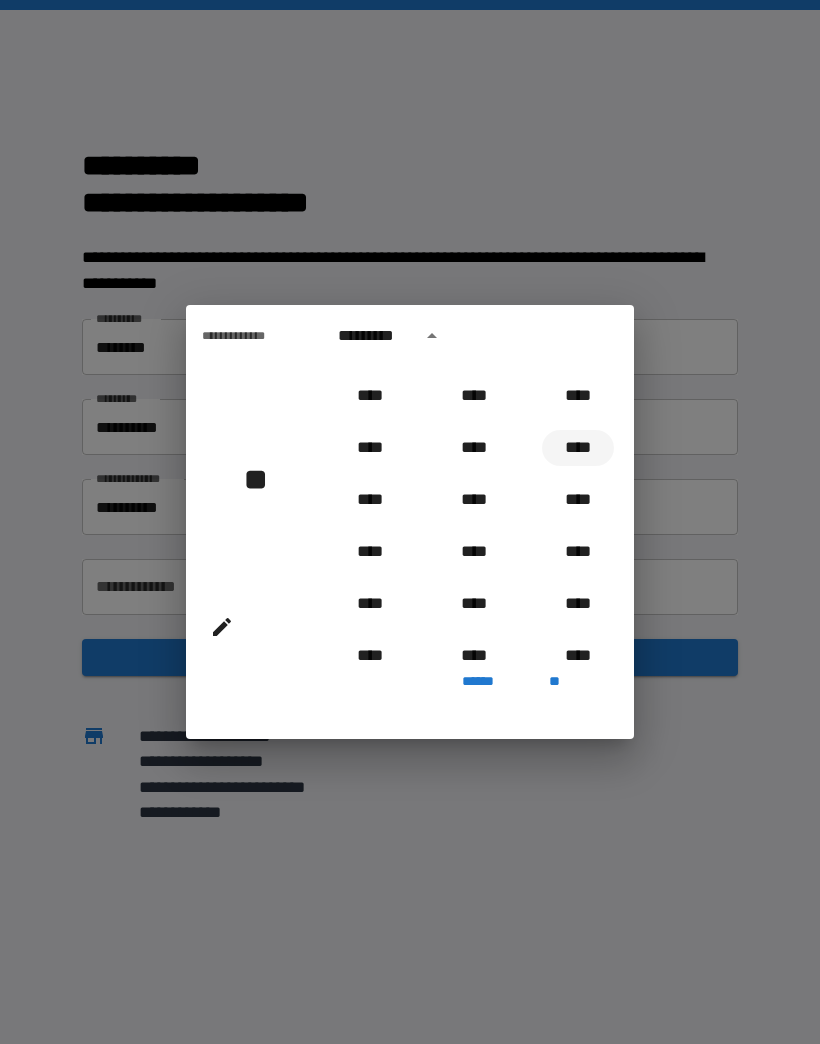 click on "****" at bounding box center [578, 448] 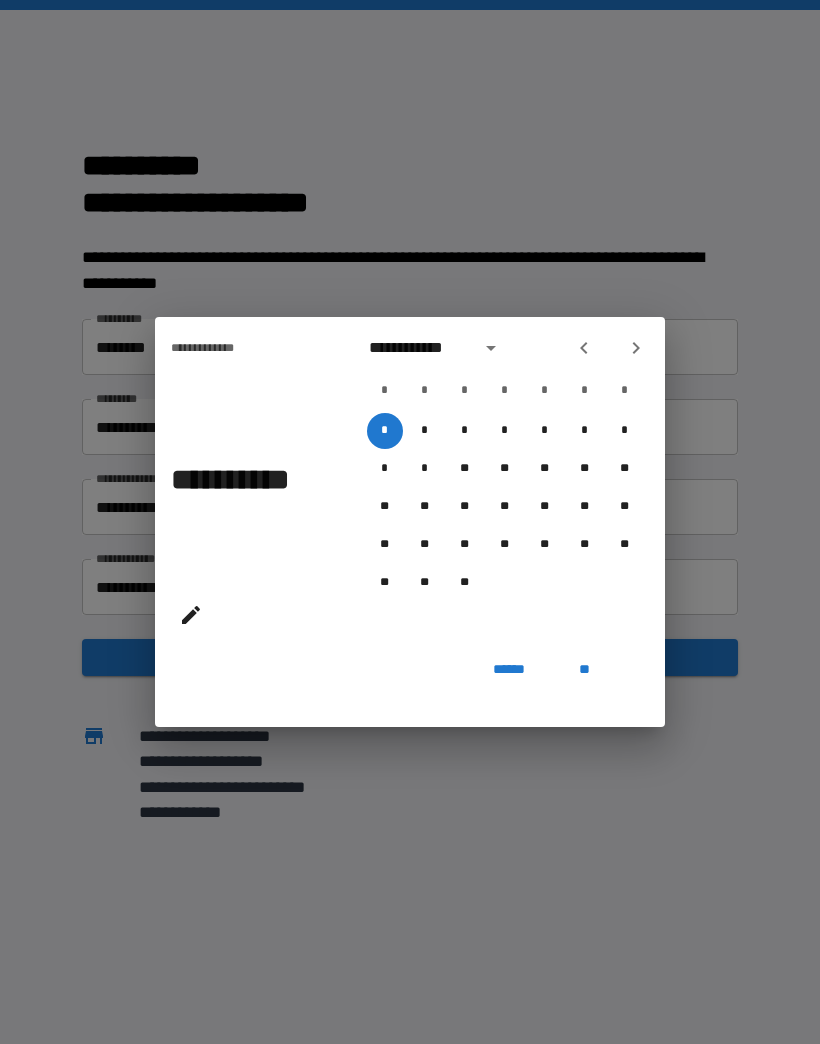 click 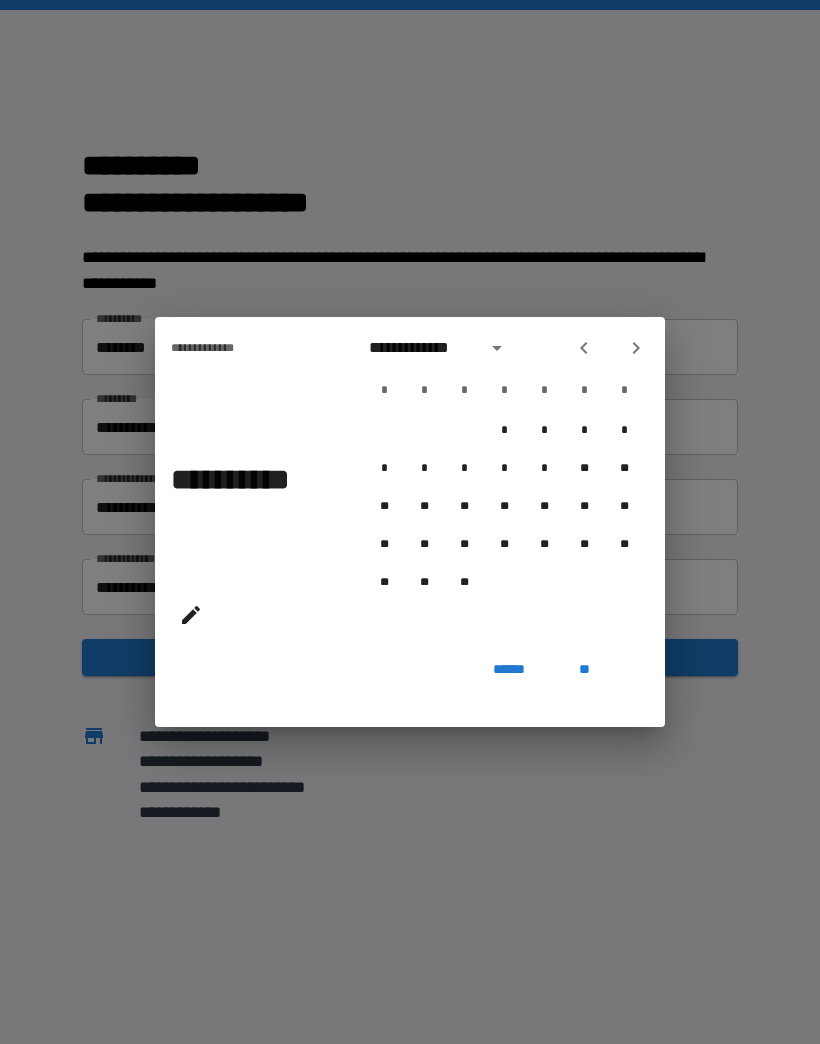 click 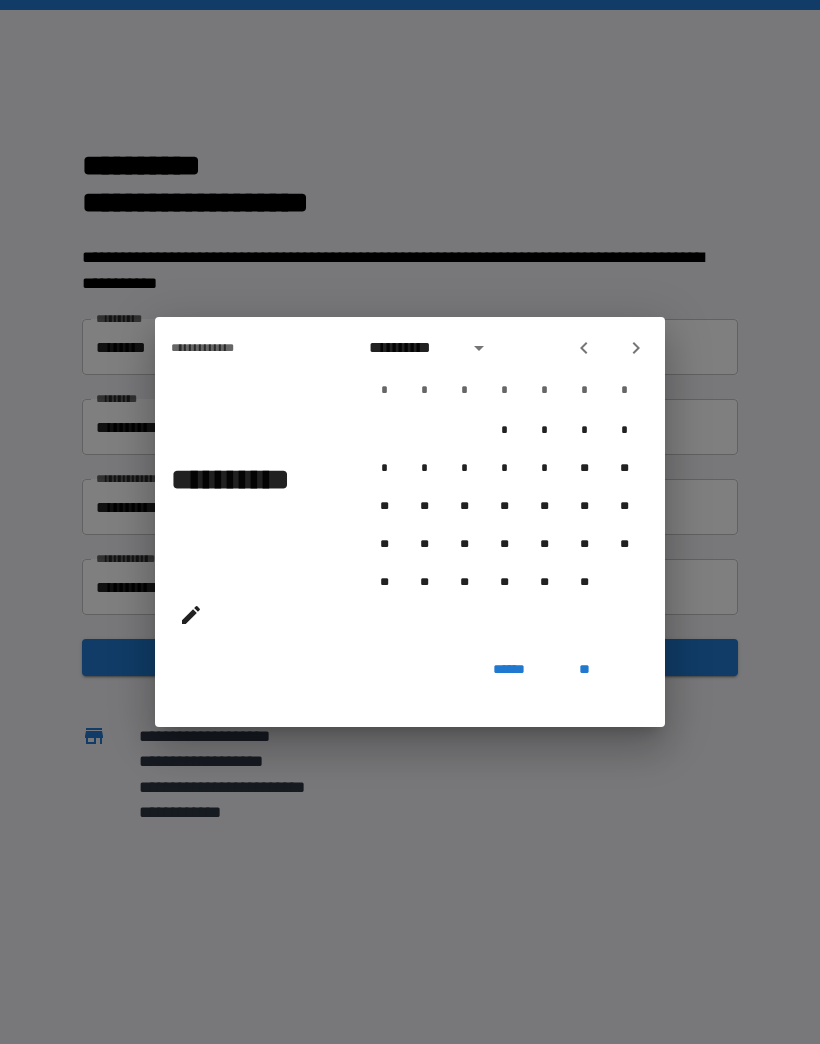 click 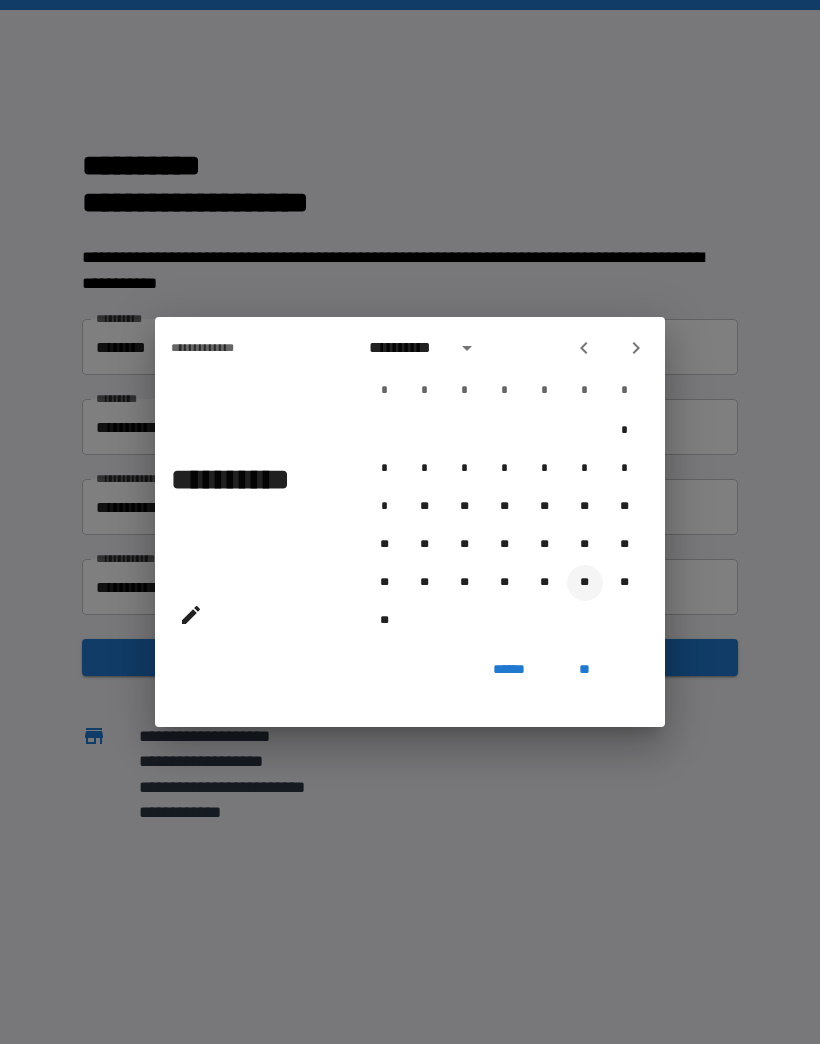 click on "**" at bounding box center (585, 583) 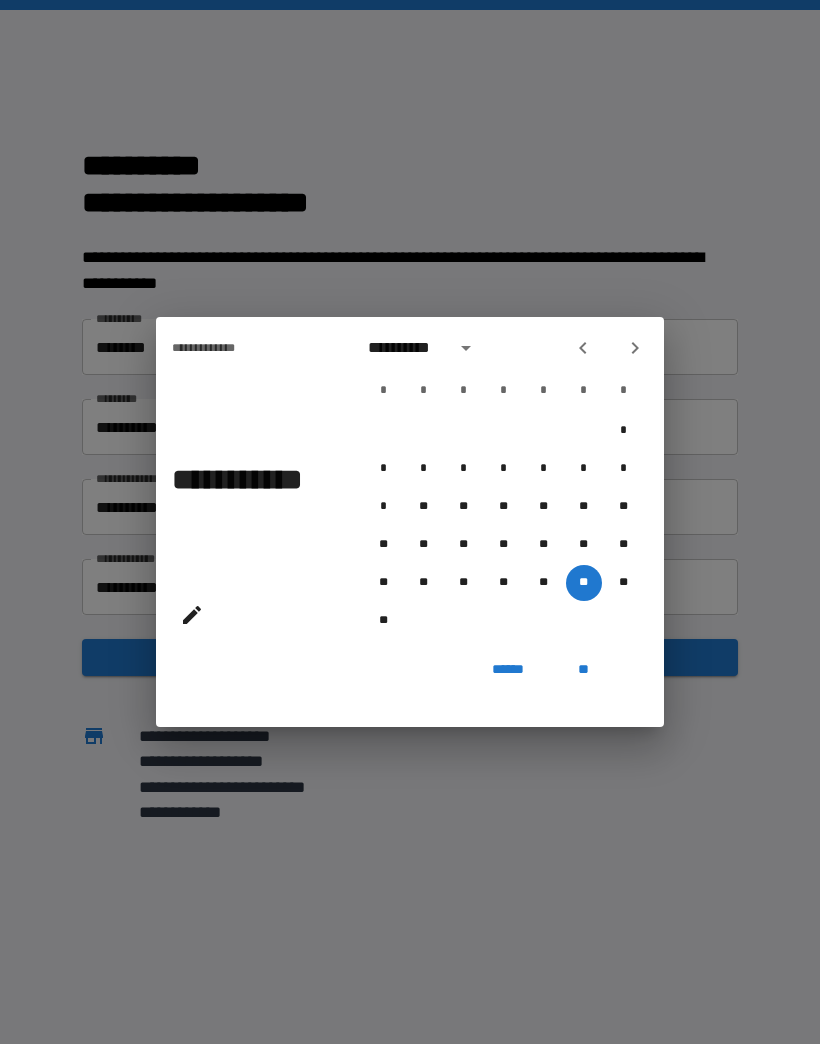 click on "**" at bounding box center (584, 669) 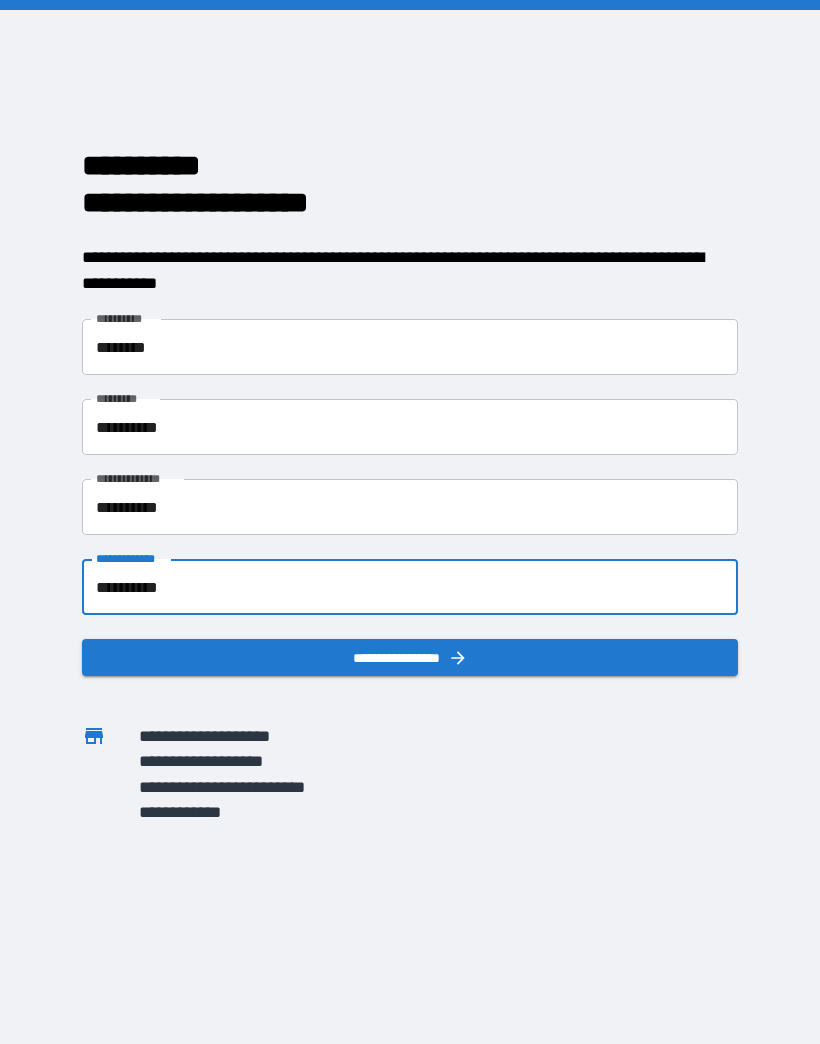 click on "**********" at bounding box center (410, 657) 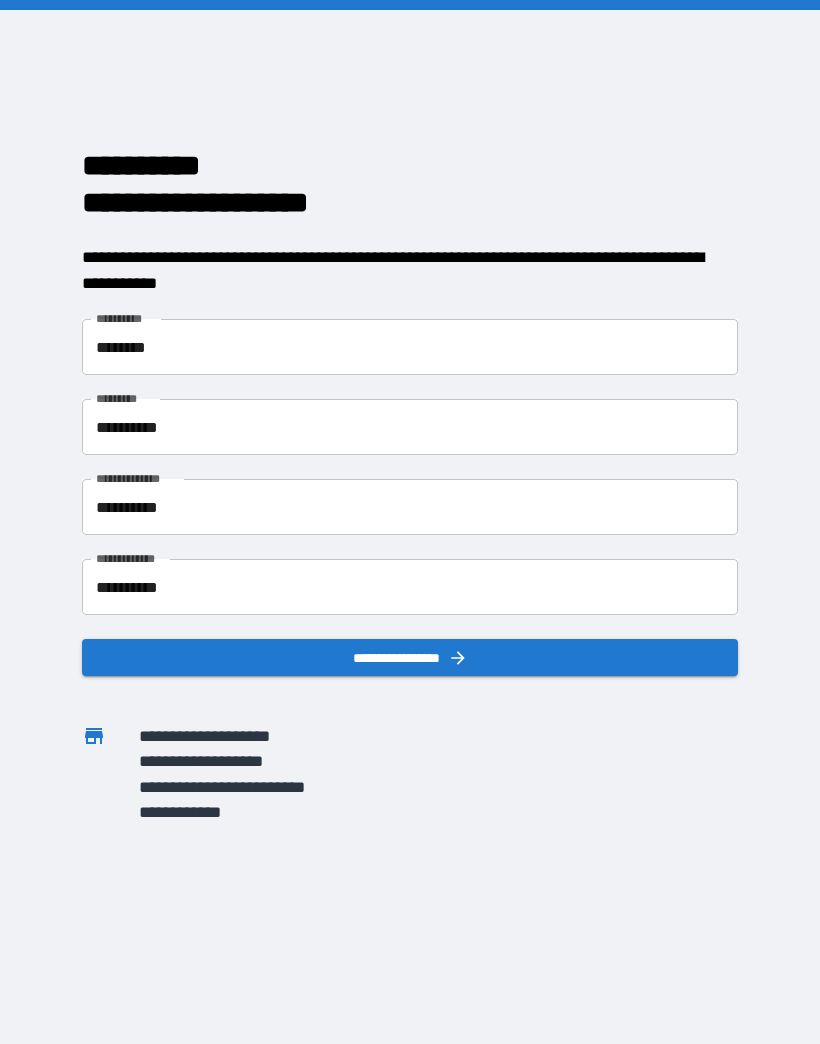 click on "**********" at bounding box center [410, 657] 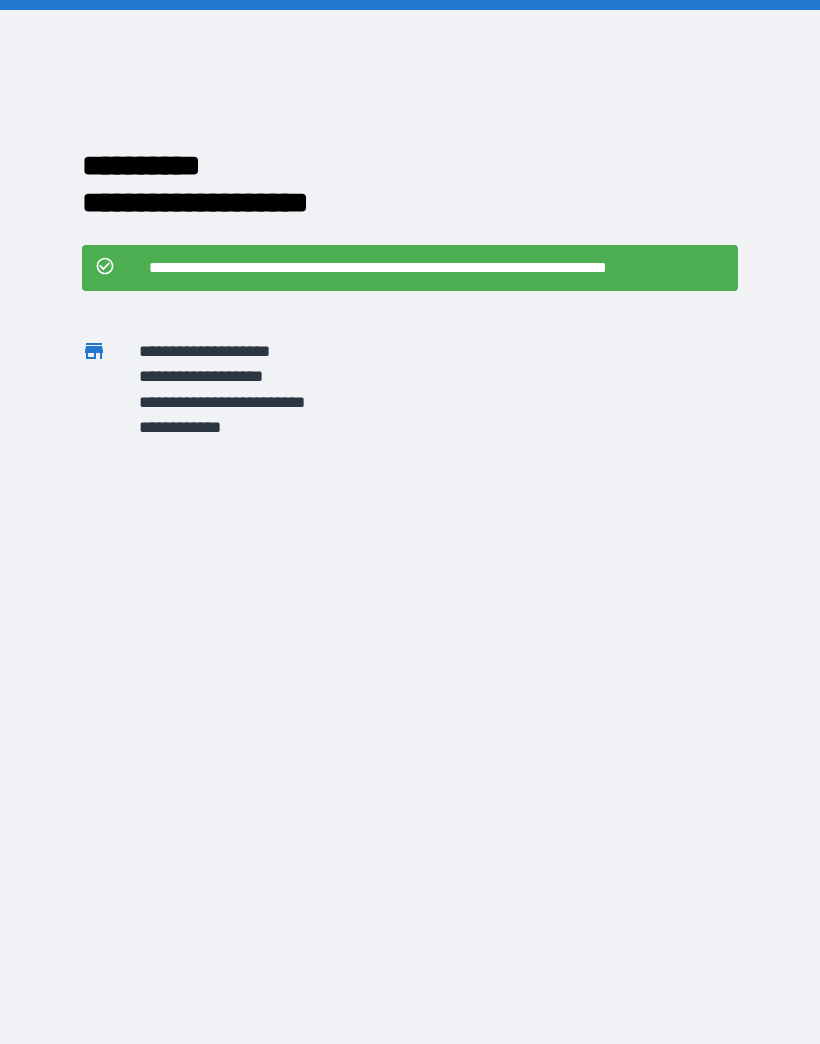 click on "**********" at bounding box center (382, 401) 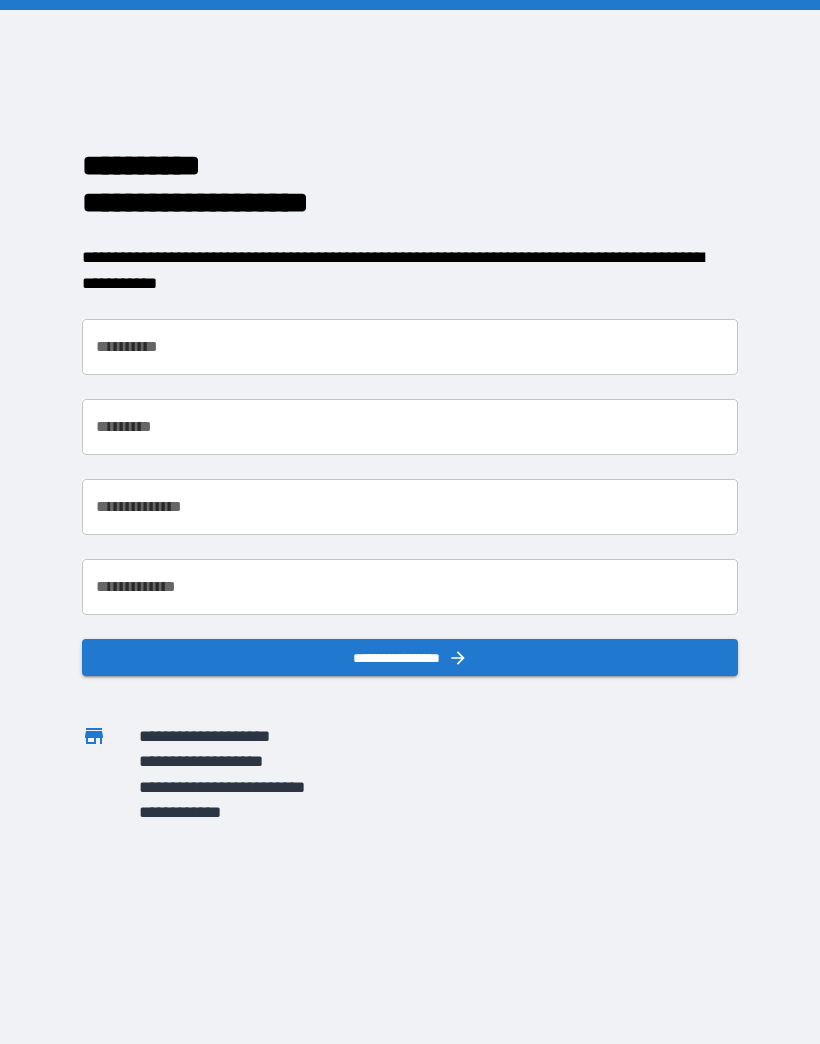 scroll, scrollTop: 0, scrollLeft: 0, axis: both 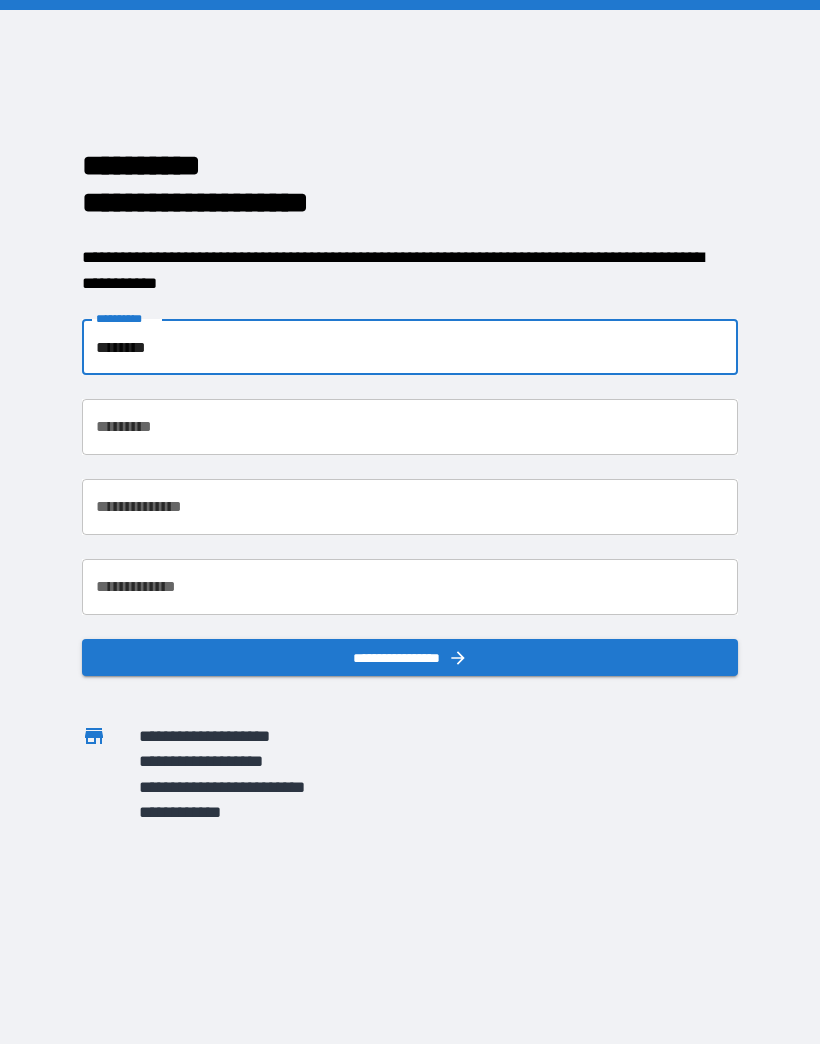 type on "*******" 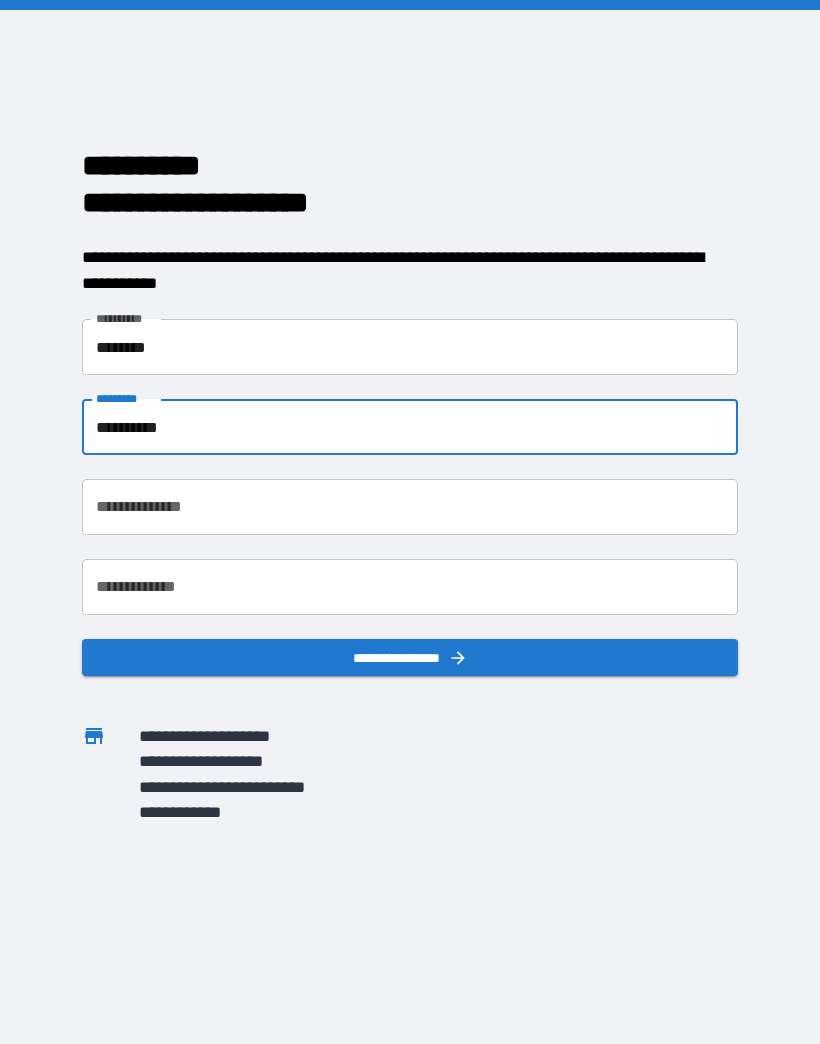 type on "*********" 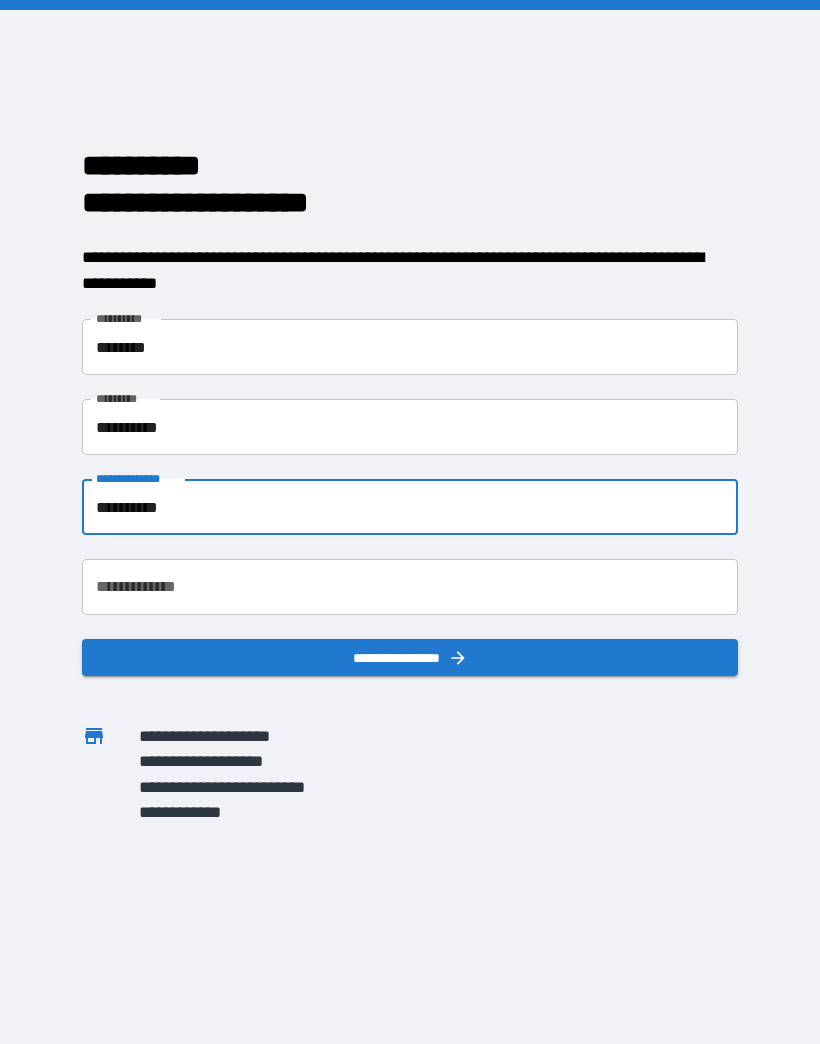 type on "**********" 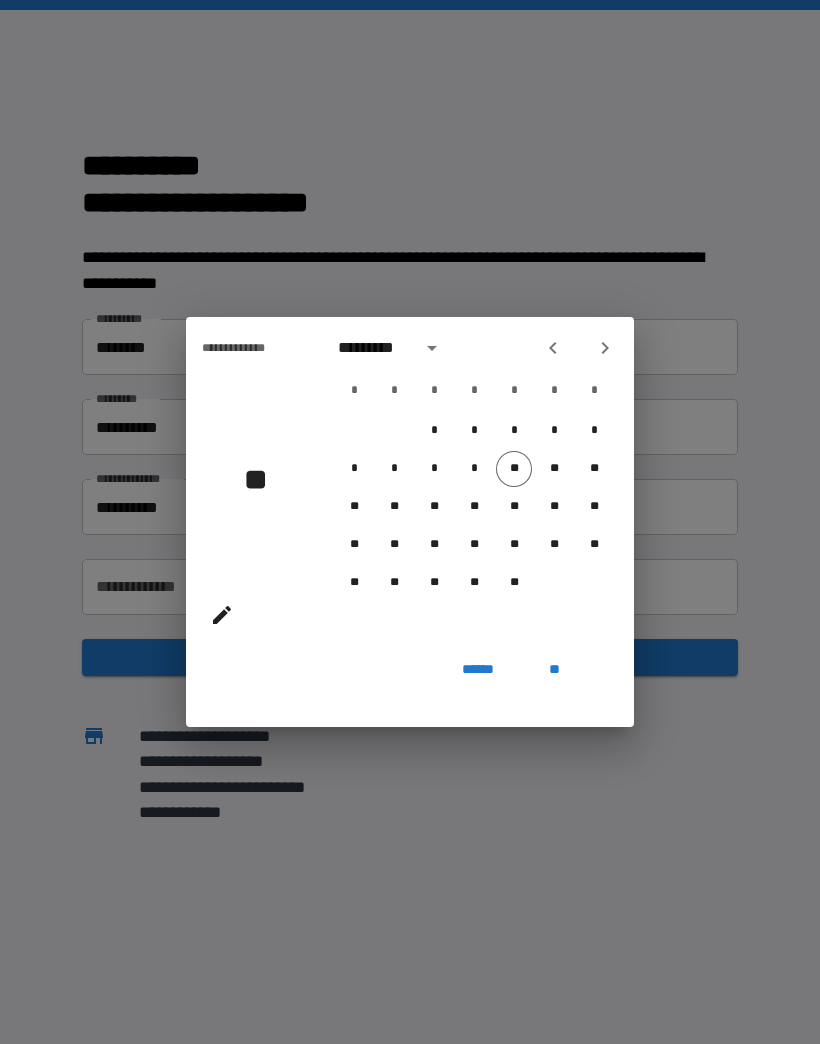 click 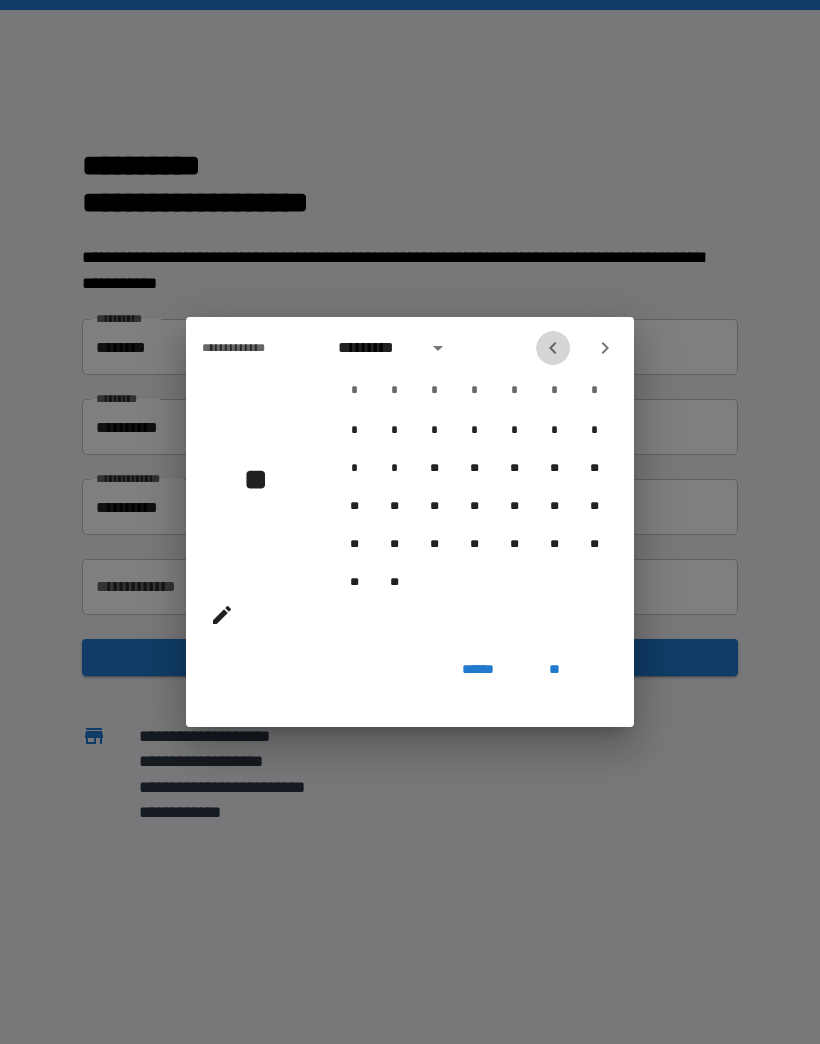 click 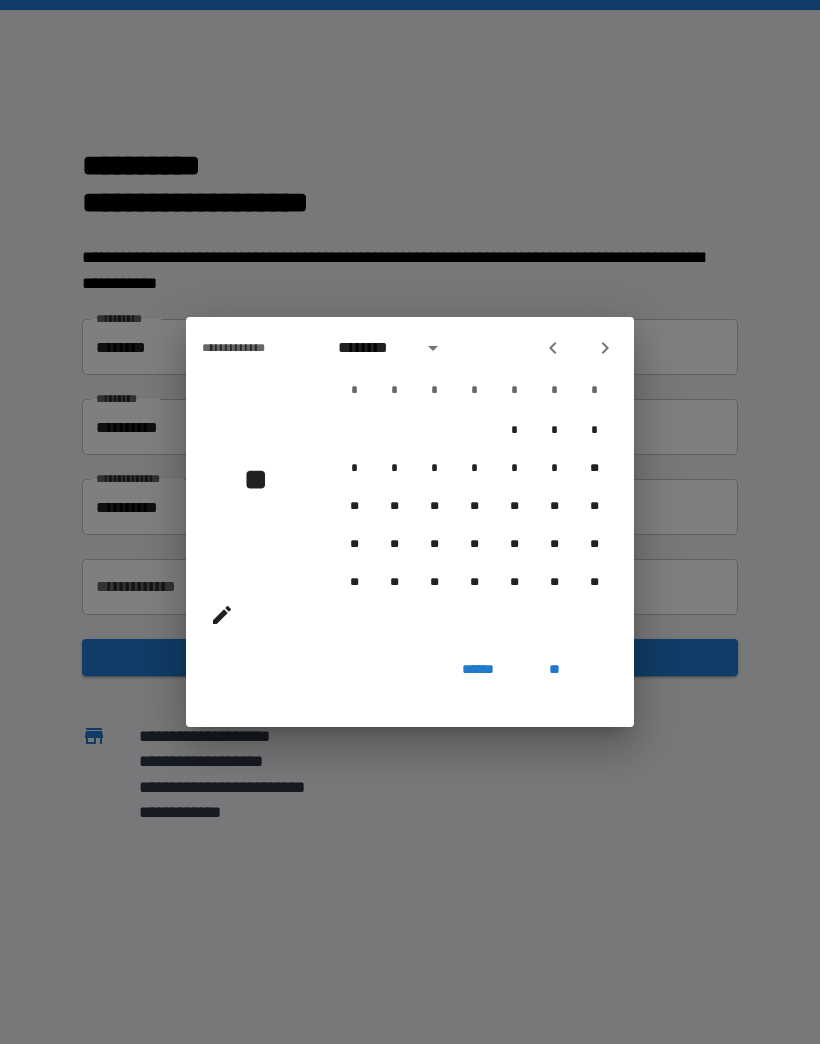 click 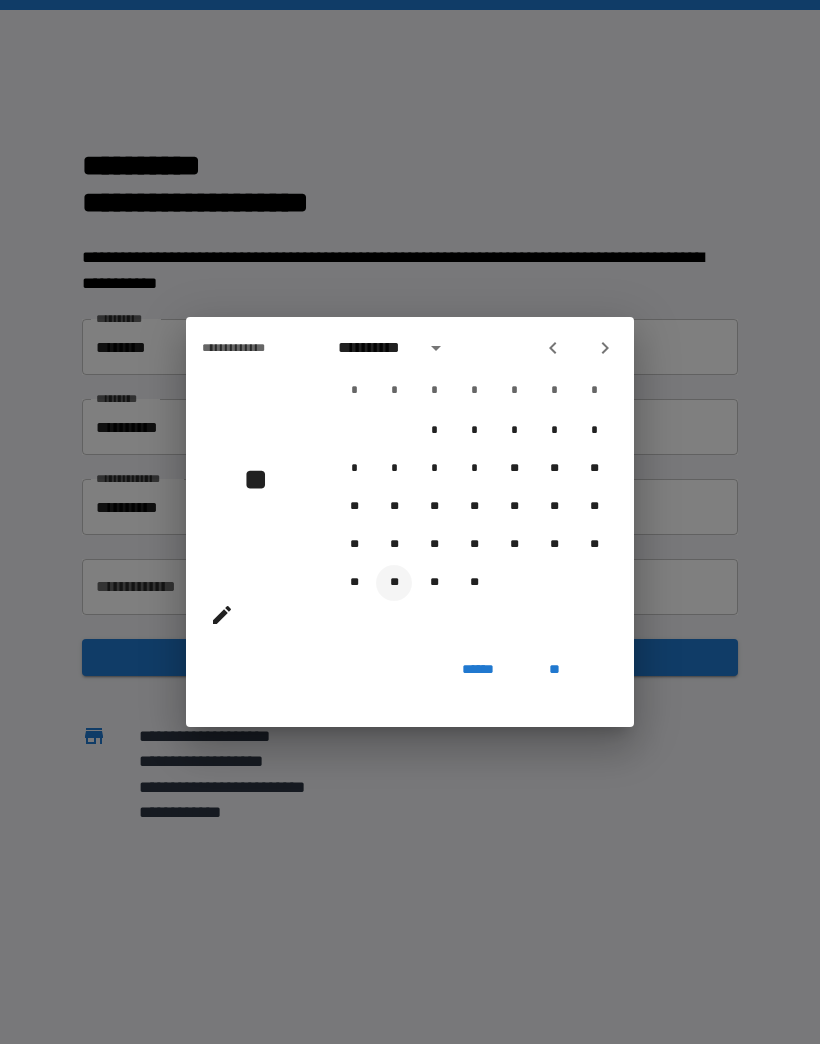 click on "**" at bounding box center (394, 583) 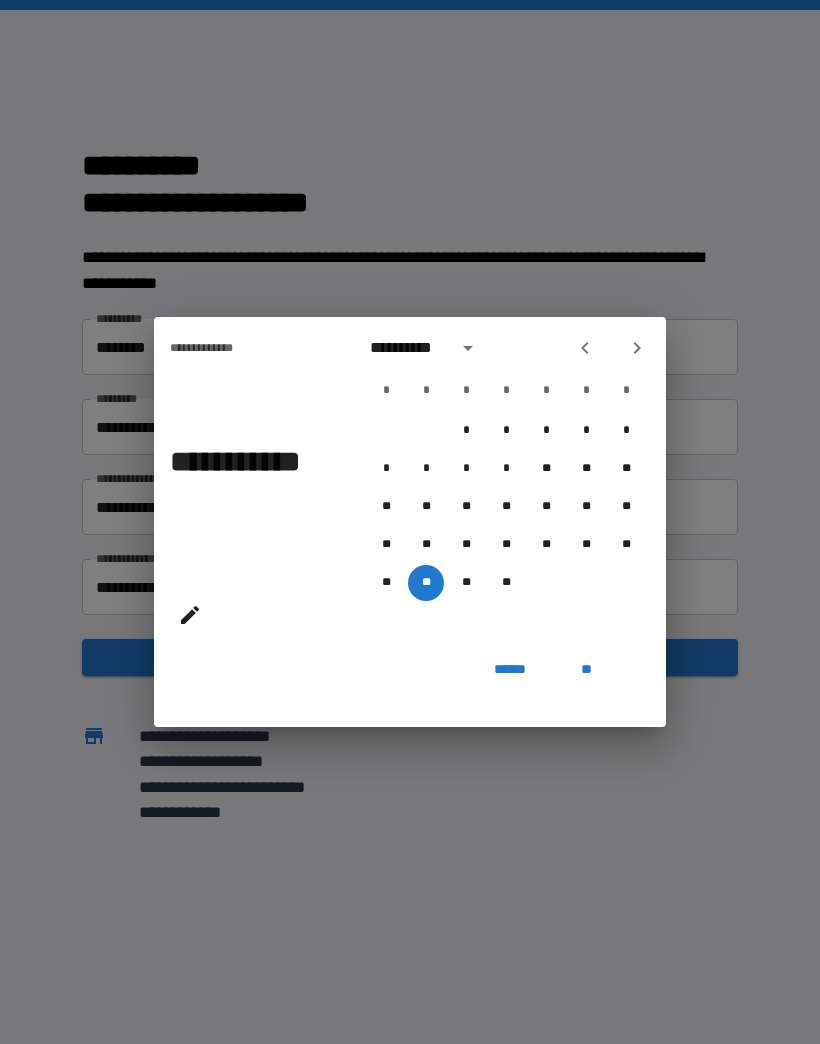click on "**" at bounding box center [586, 669] 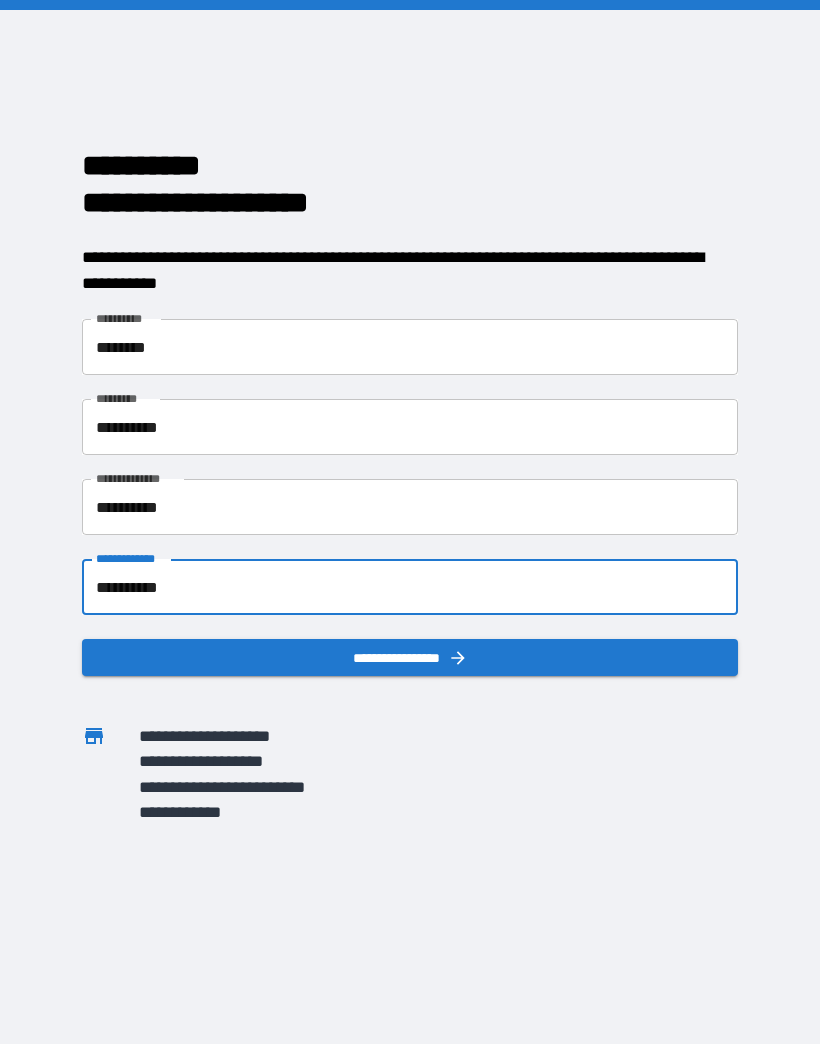 click on "**********" at bounding box center [410, 587] 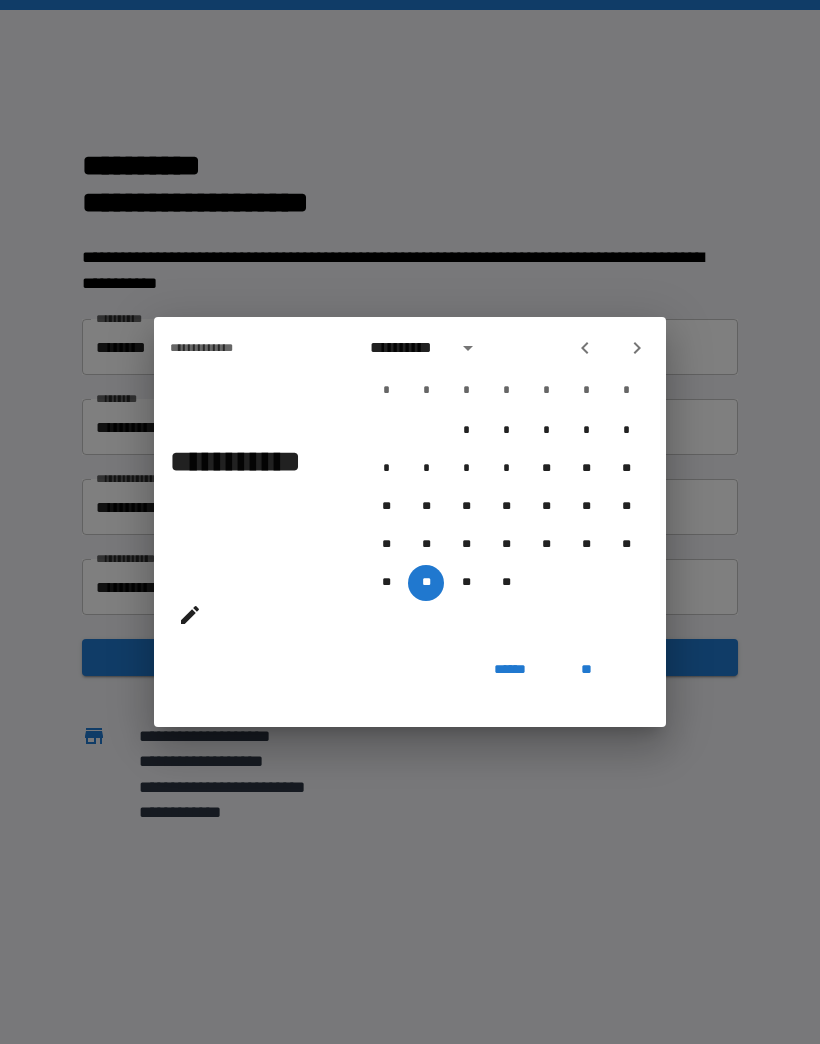 click 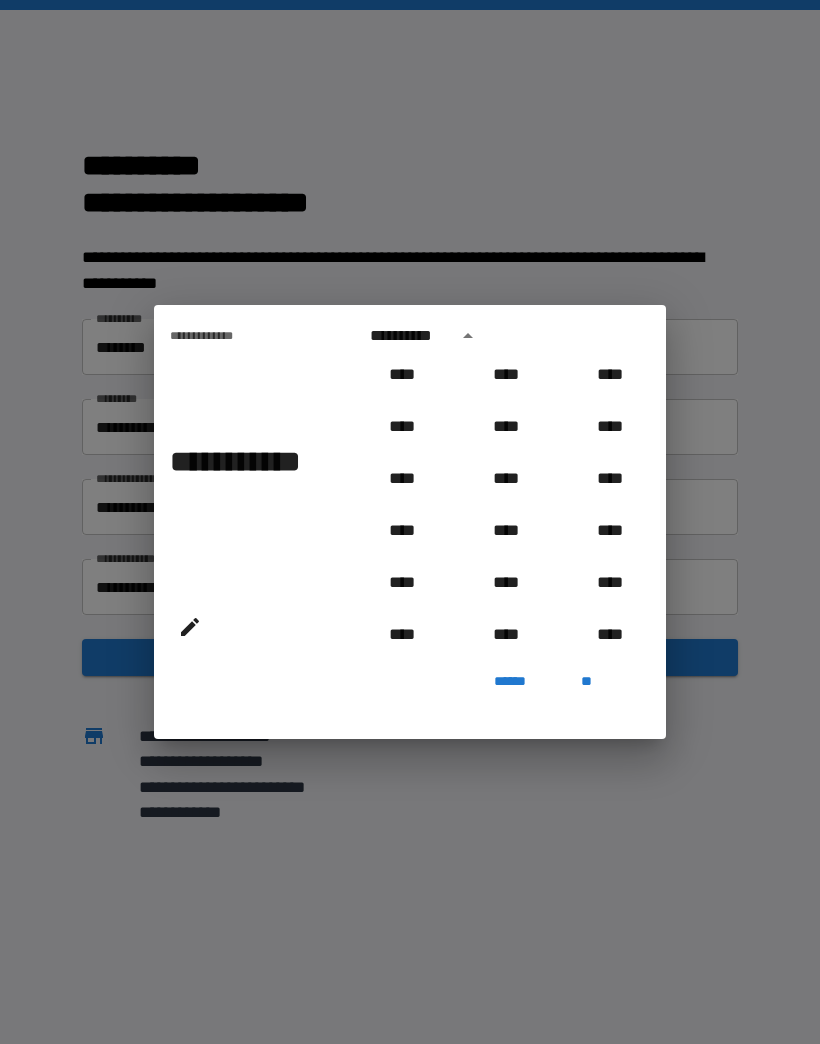 scroll, scrollTop: 686, scrollLeft: 0, axis: vertical 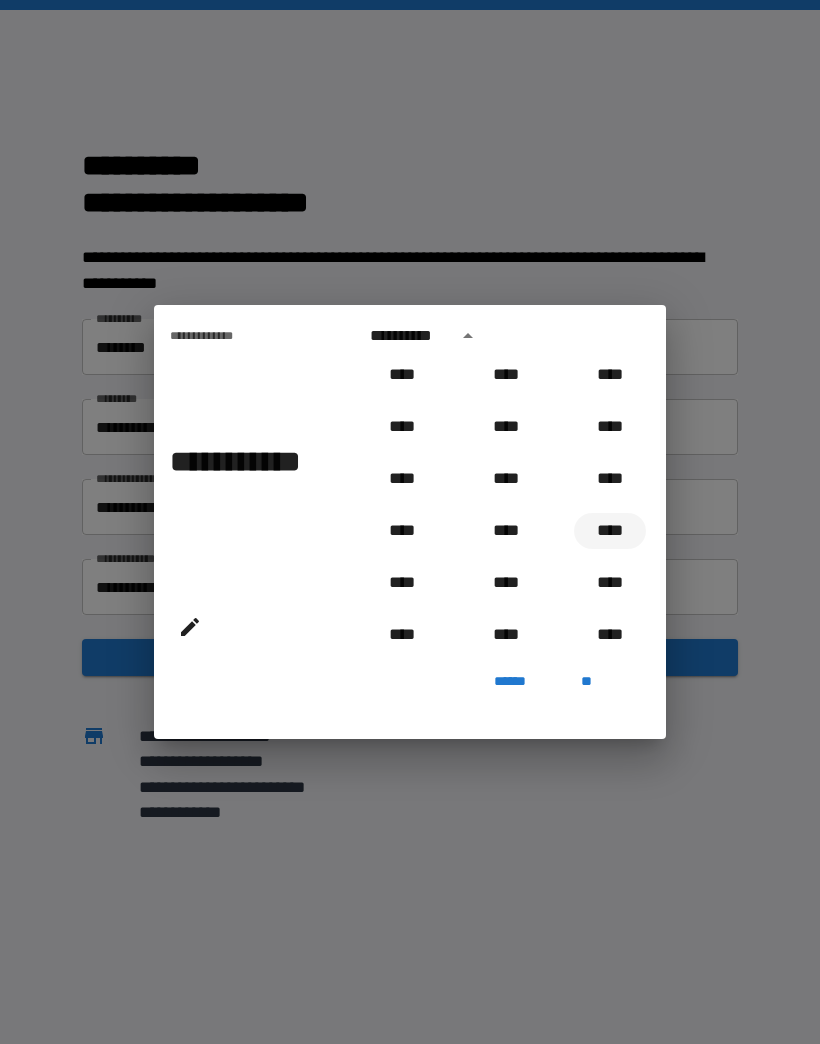 click on "****" at bounding box center [610, 531] 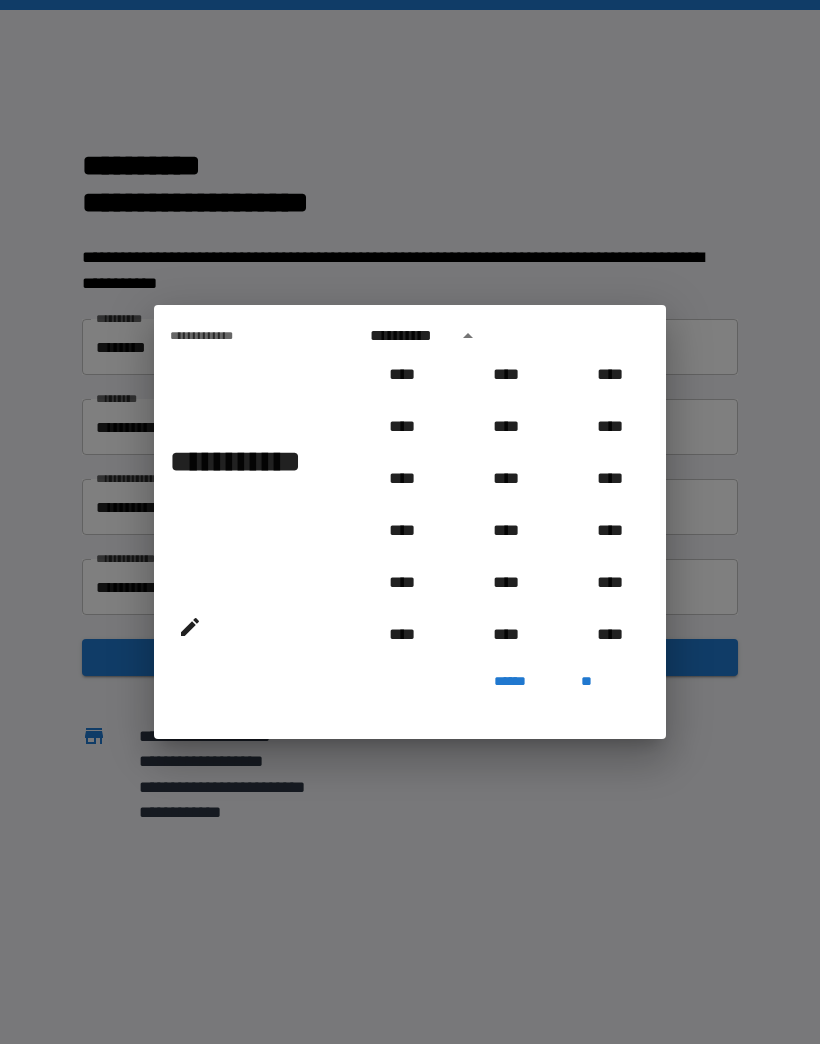 type on "**********" 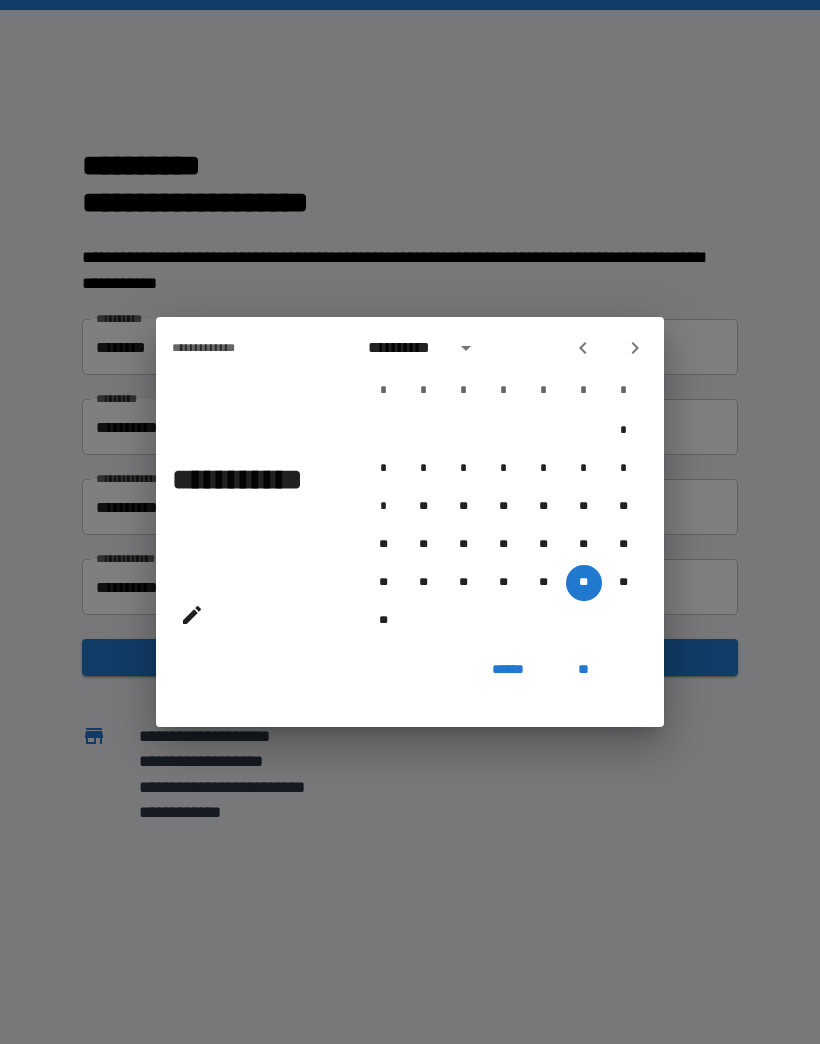 click on "**" at bounding box center [584, 669] 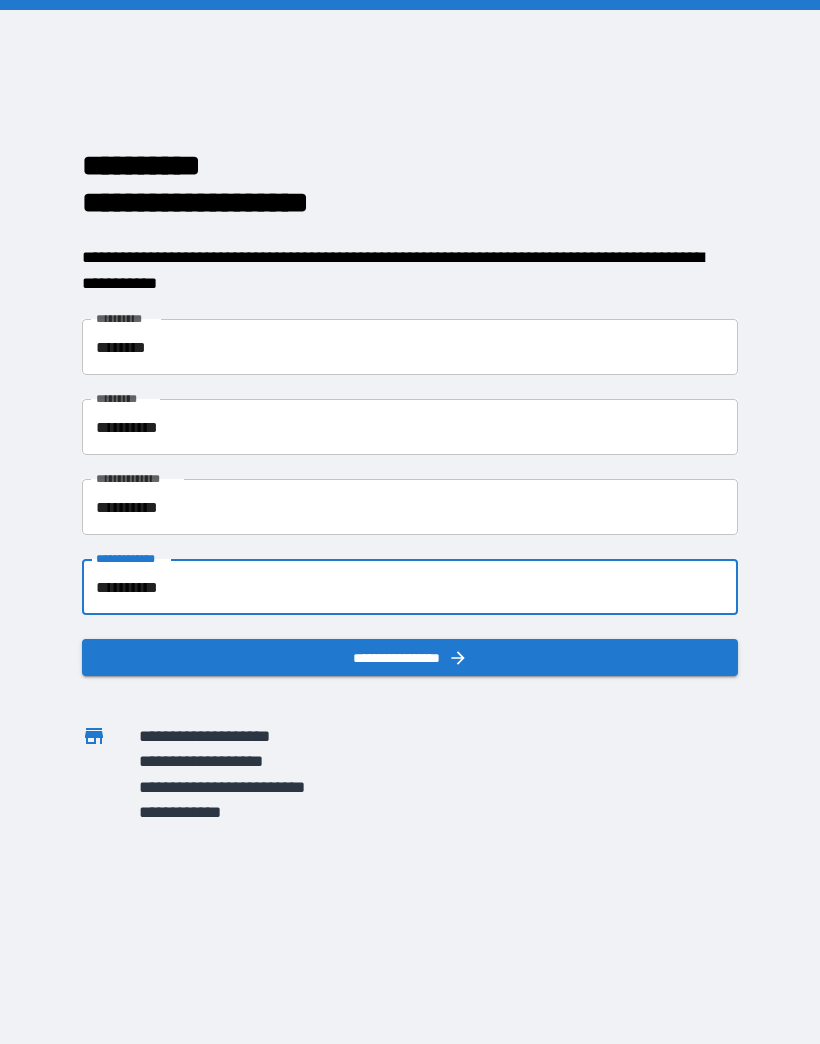 click on "**********" at bounding box center [410, 657] 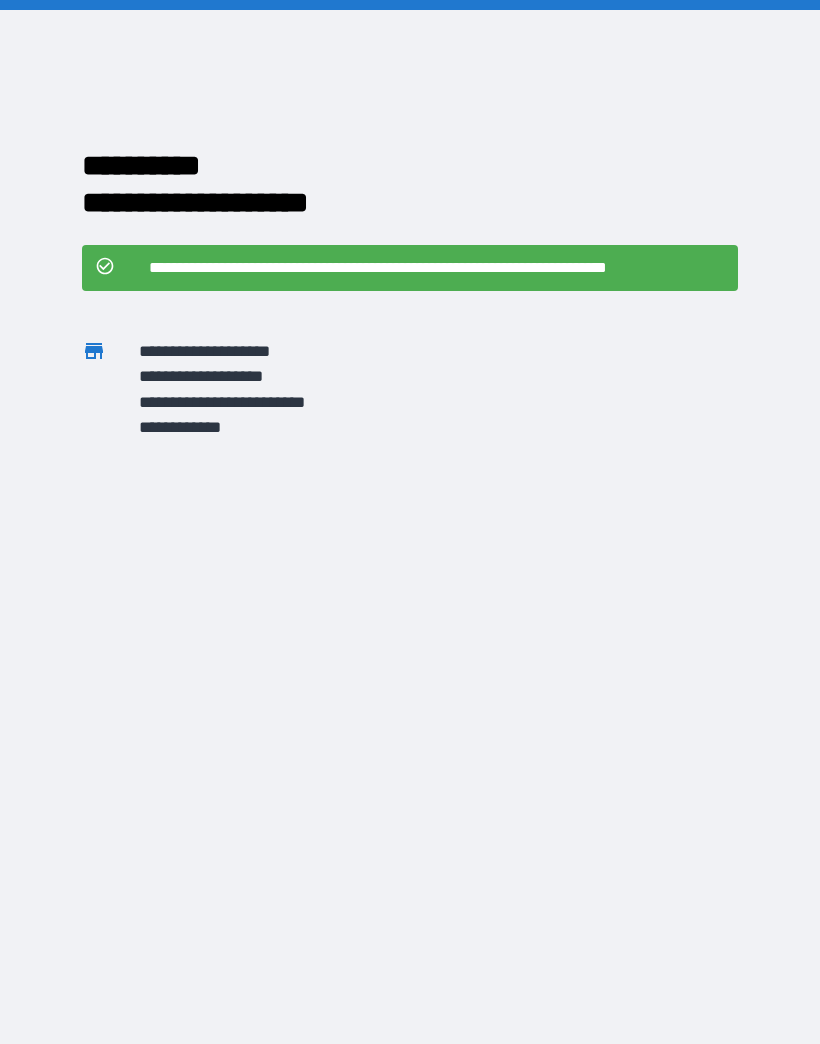 click on "**********" at bounding box center (437, 268) 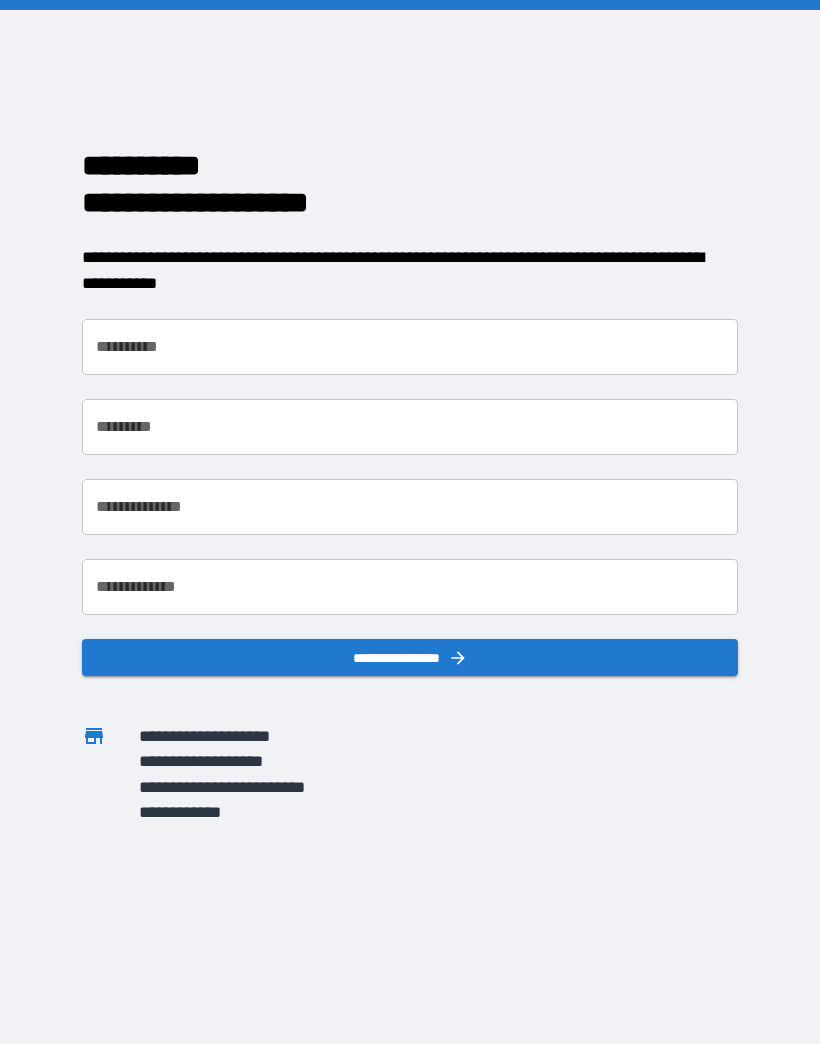 scroll, scrollTop: 0, scrollLeft: 0, axis: both 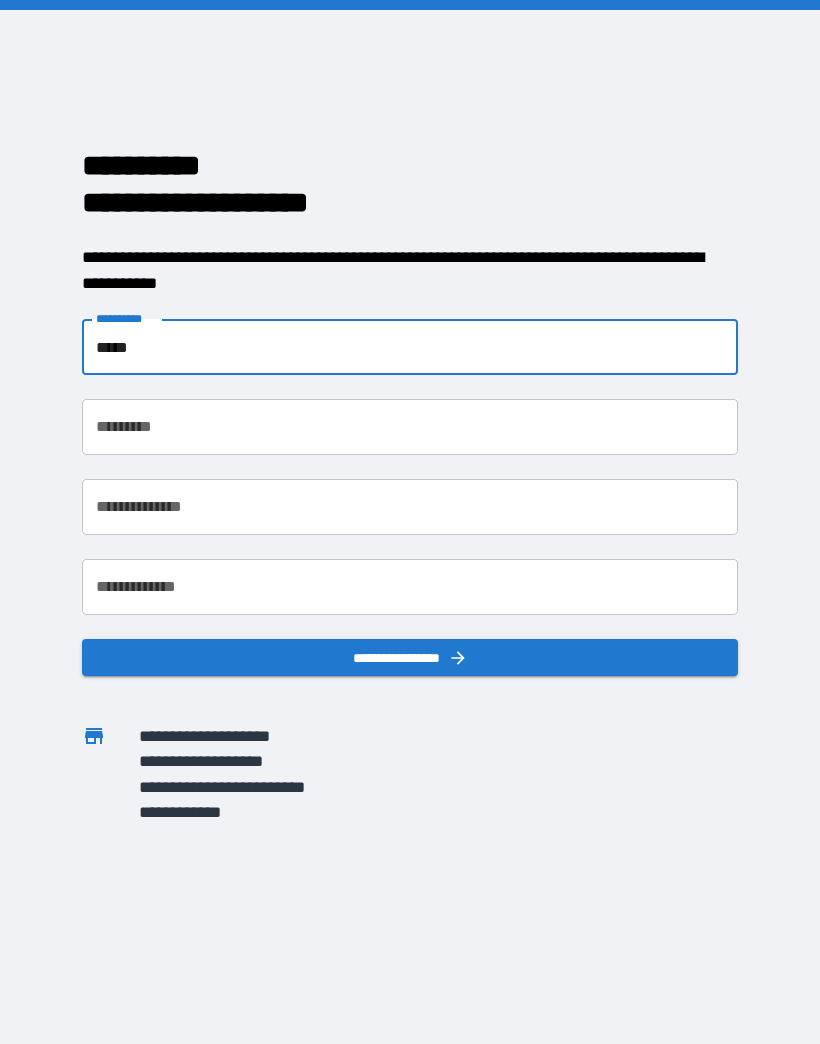 type on "*****" 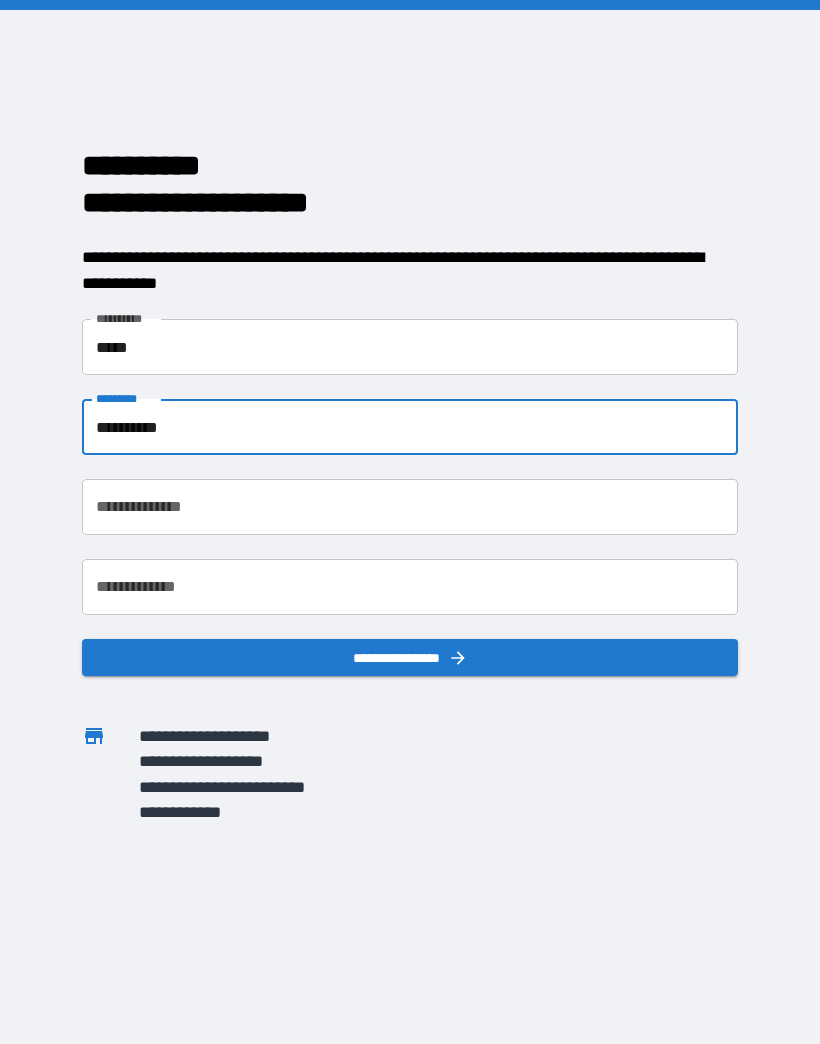 type on "*********" 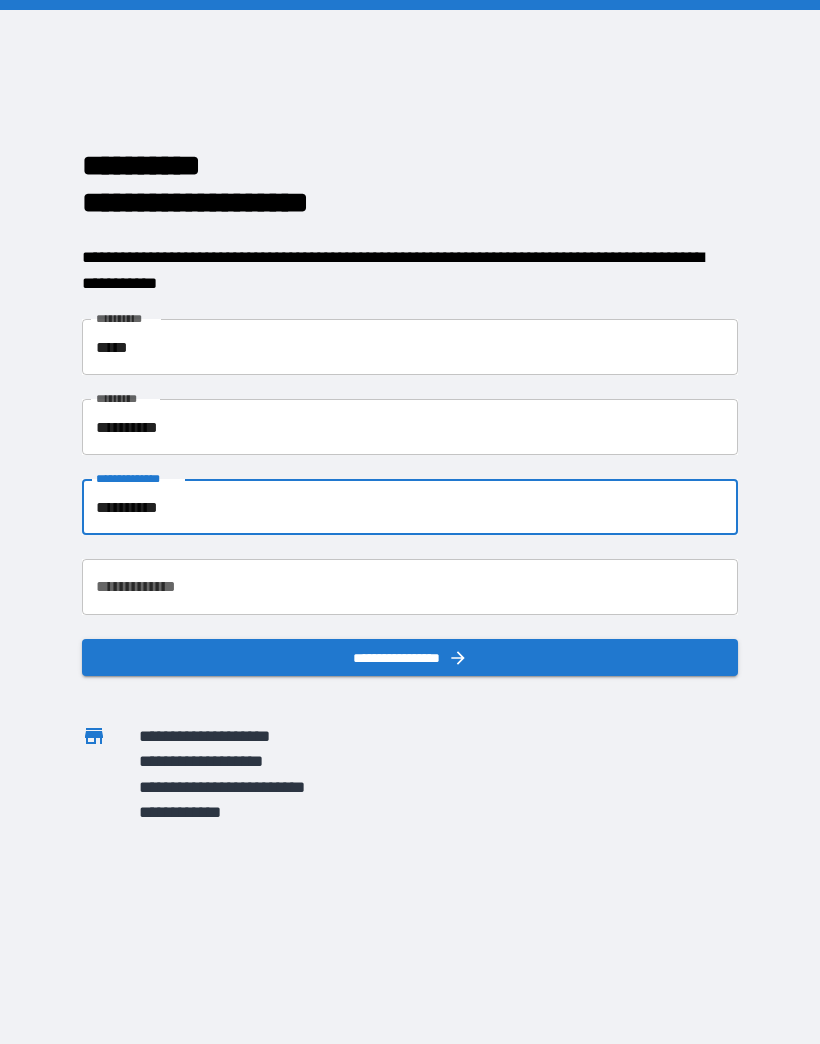 type on "**********" 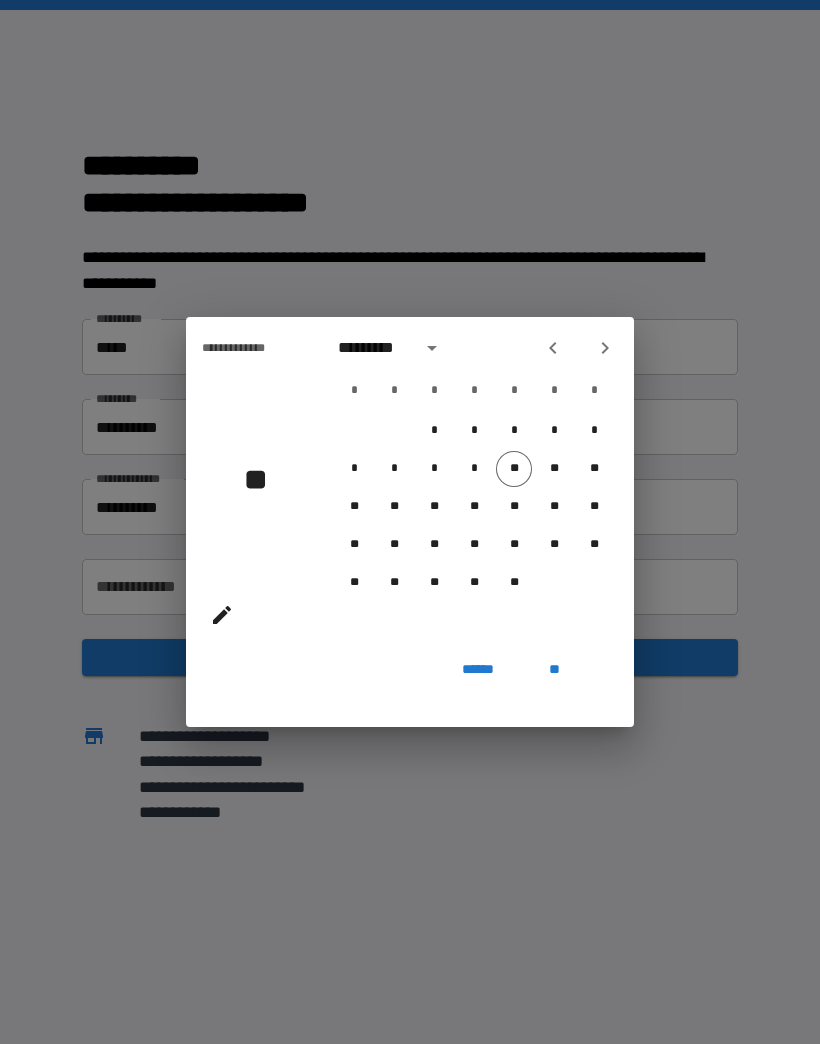 click 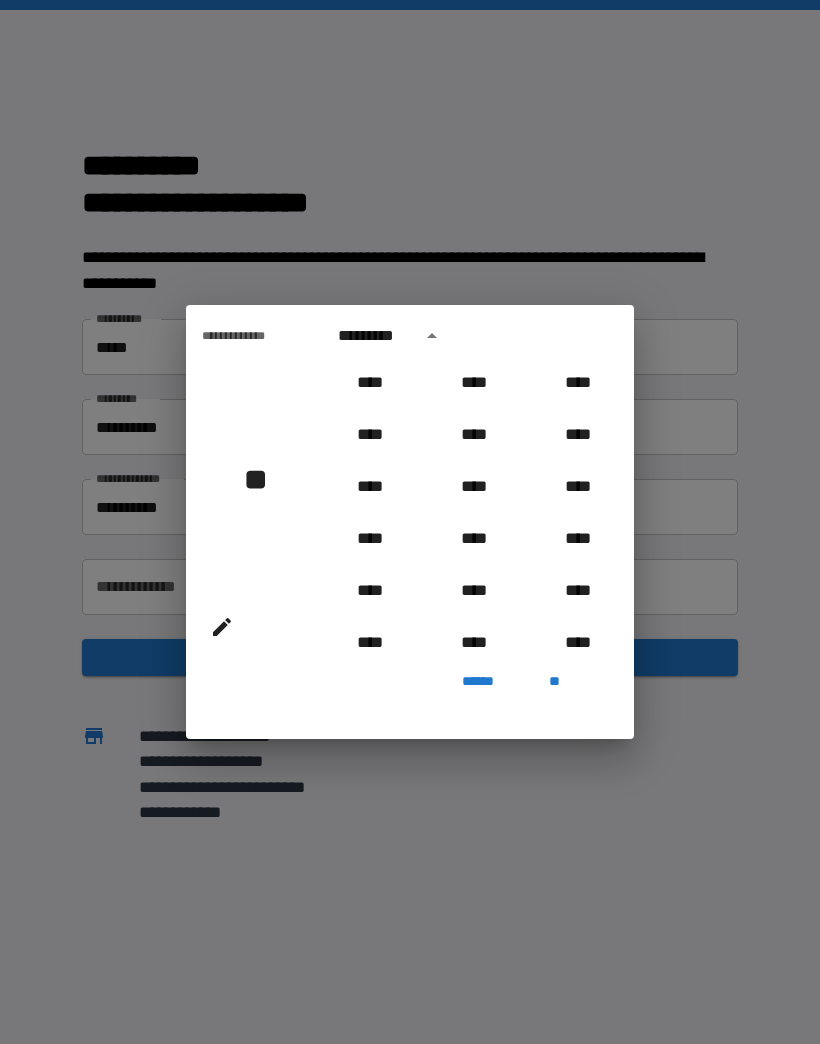 scroll, scrollTop: 858, scrollLeft: 0, axis: vertical 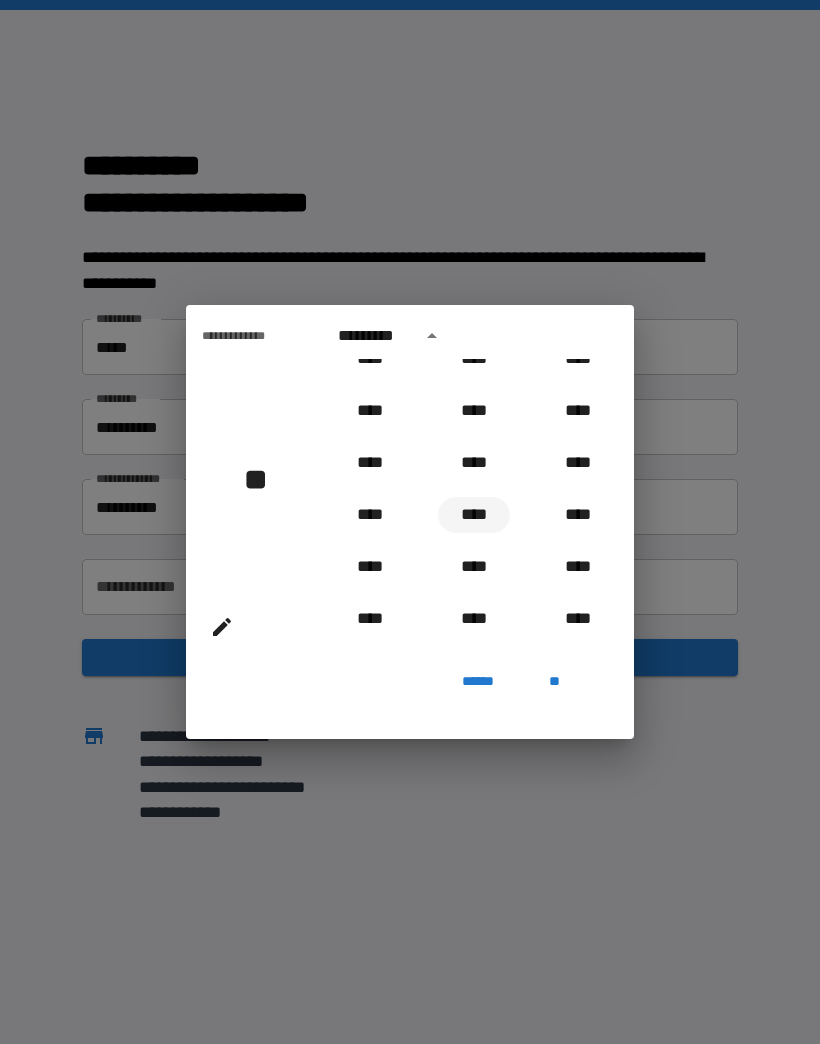 click on "****" at bounding box center (474, 515) 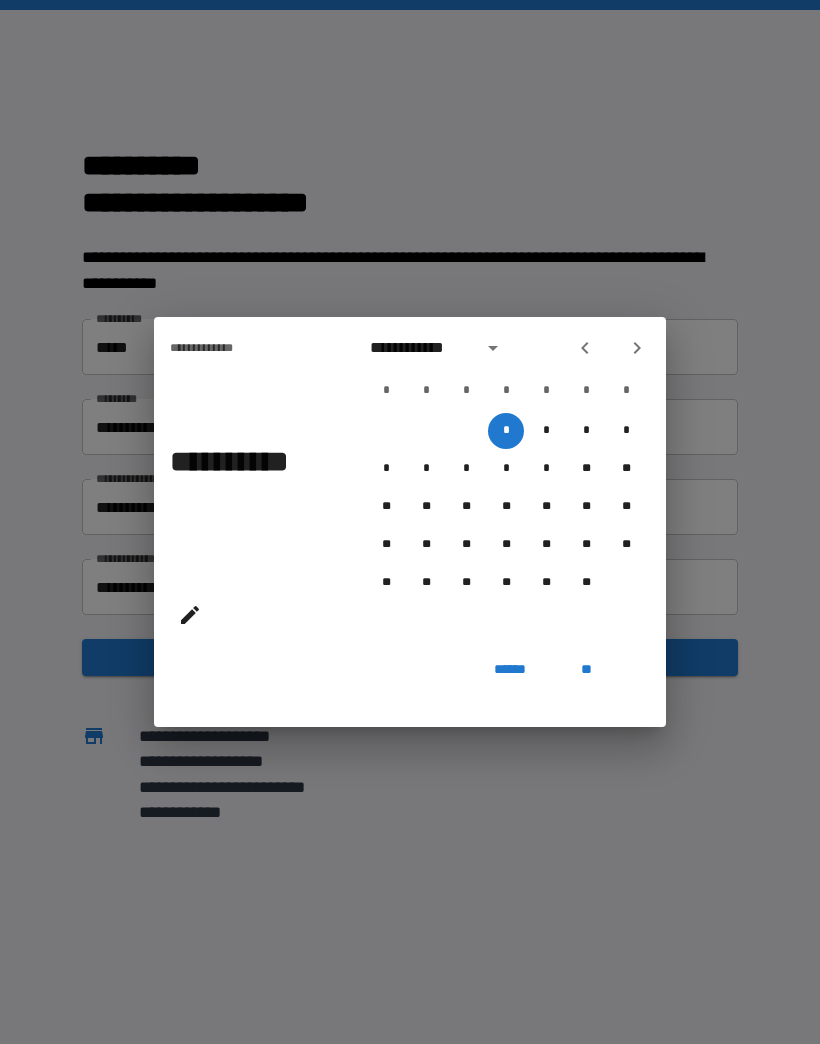 click on "* * * * * * *" at bounding box center (506, 391) 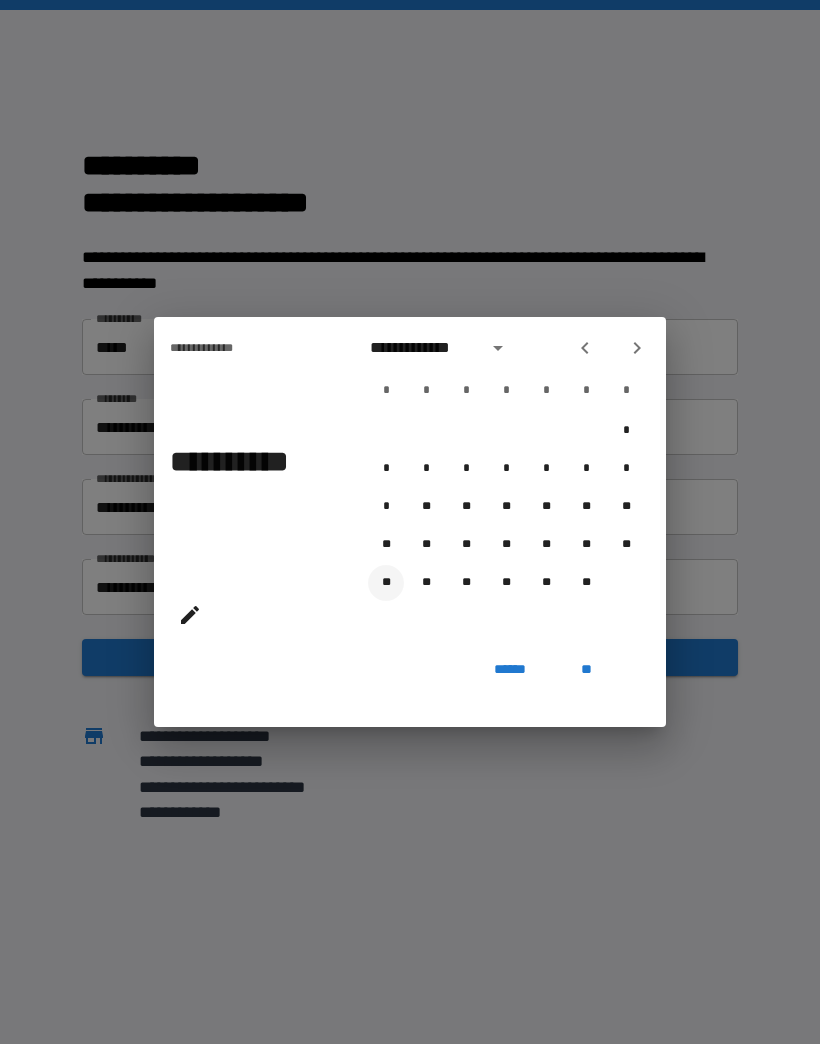 click on "**" at bounding box center [386, 583] 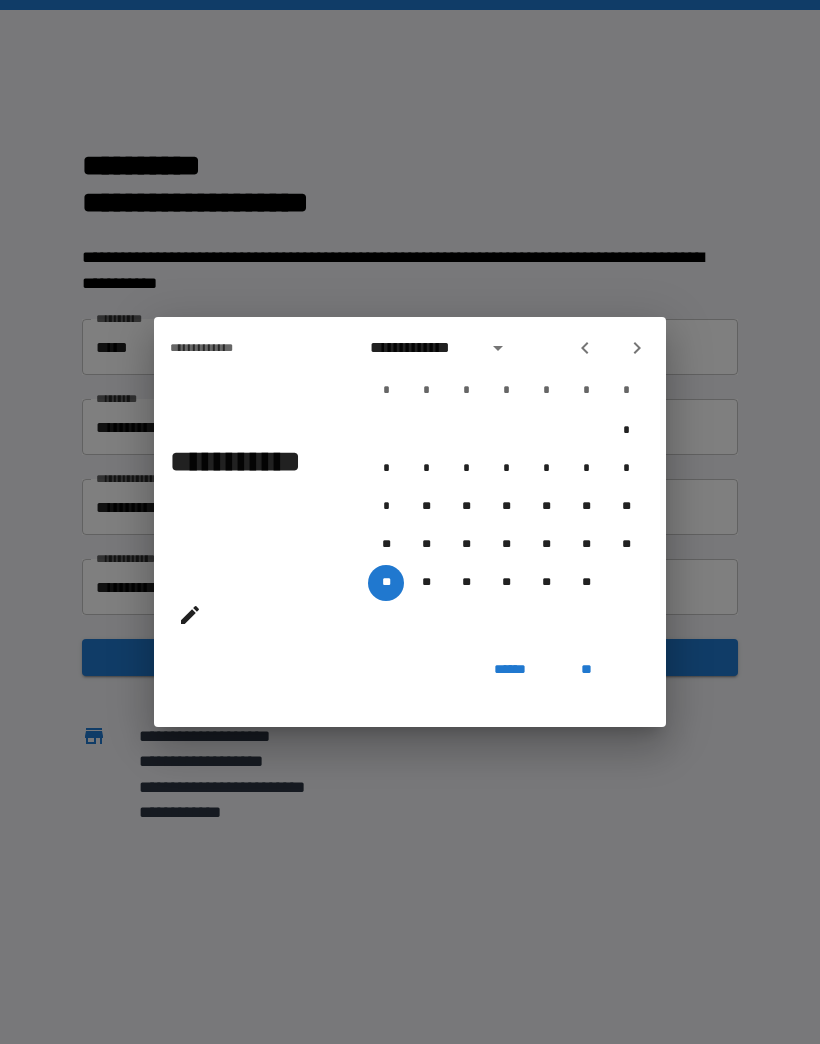 click on "**" at bounding box center (586, 669) 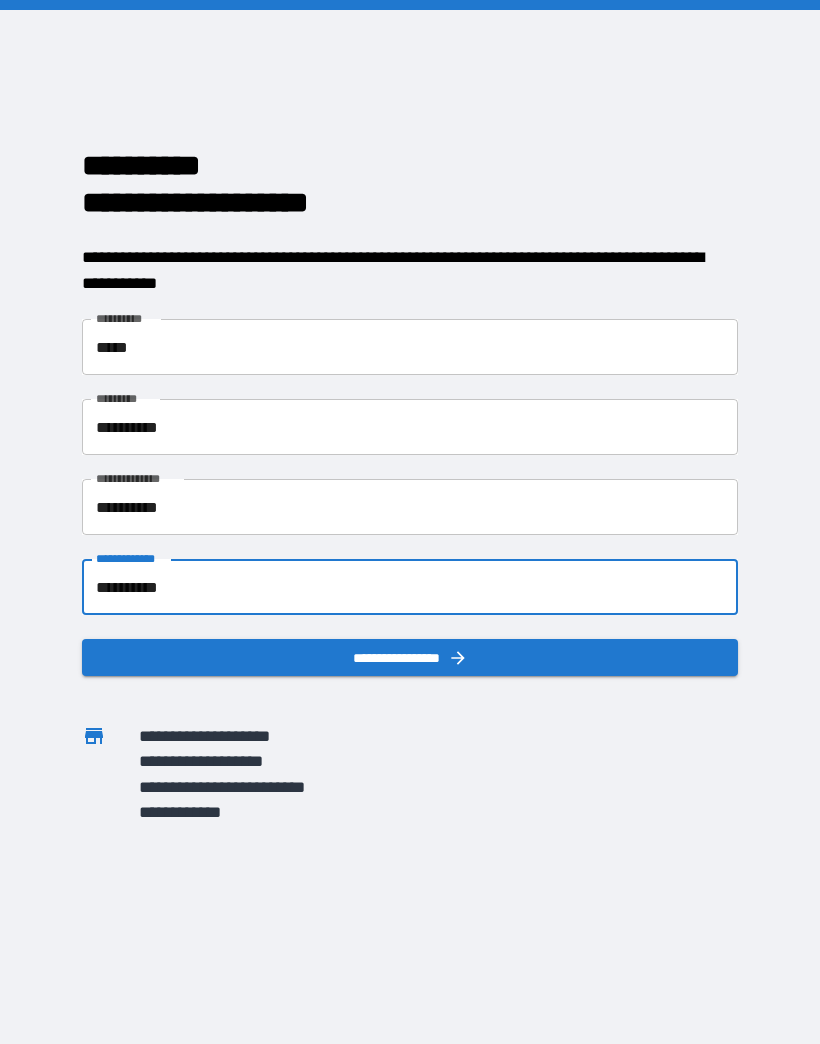 click on "**********" at bounding box center (410, 657) 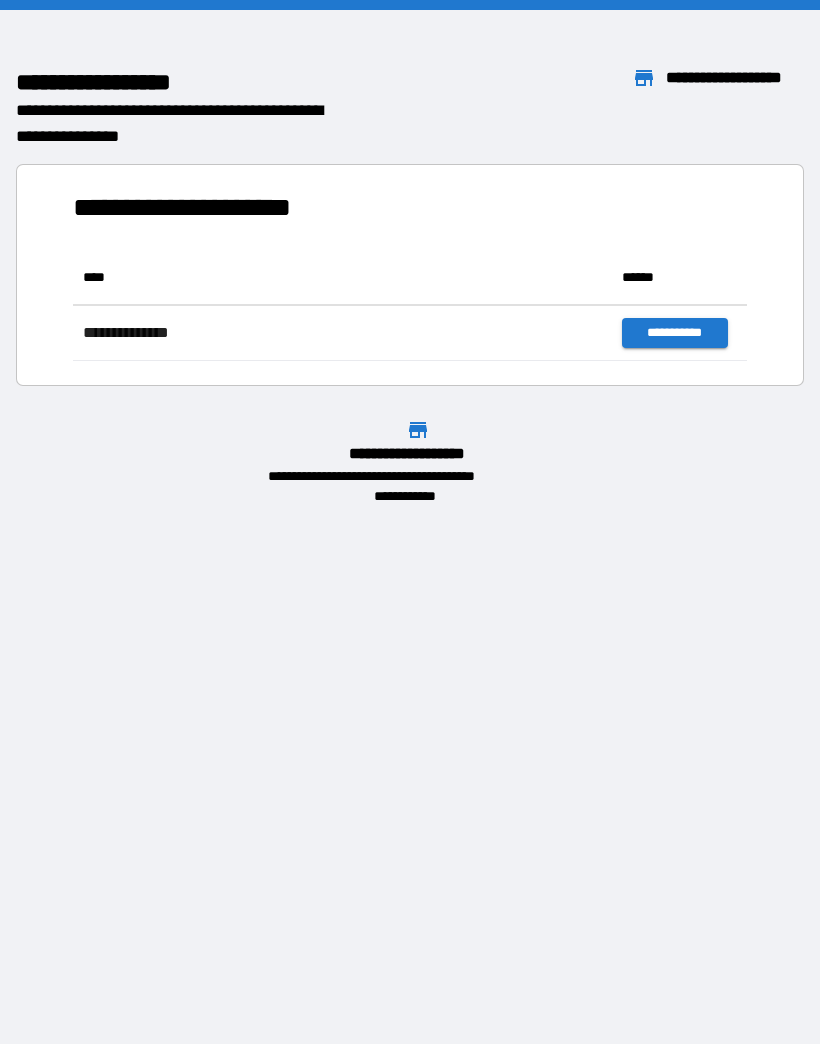 scroll, scrollTop: 1, scrollLeft: 1, axis: both 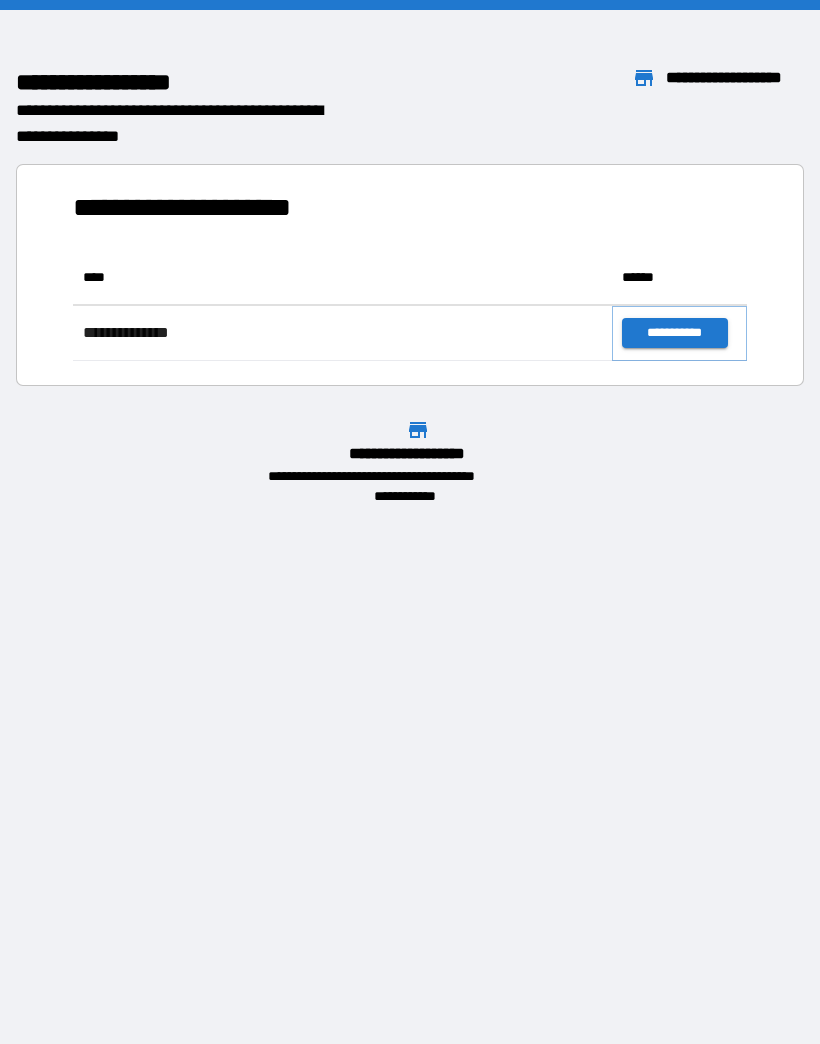 click on "**********" at bounding box center [674, 333] 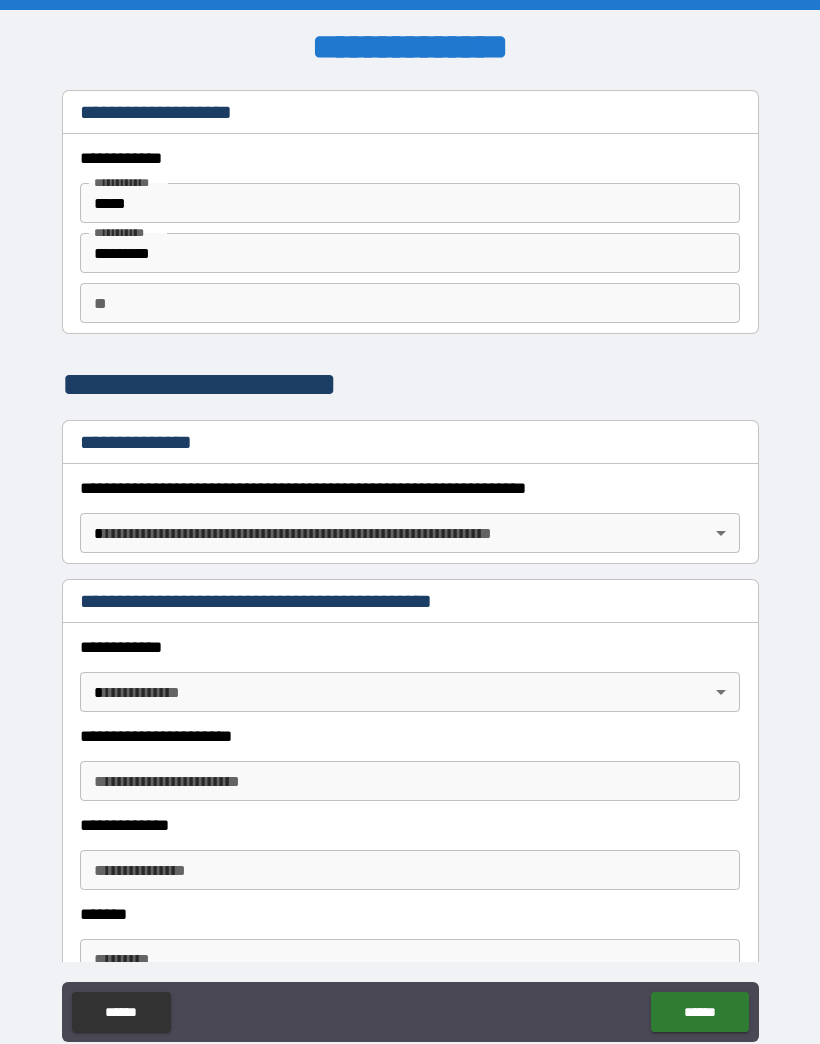 scroll, scrollTop: 0, scrollLeft: 0, axis: both 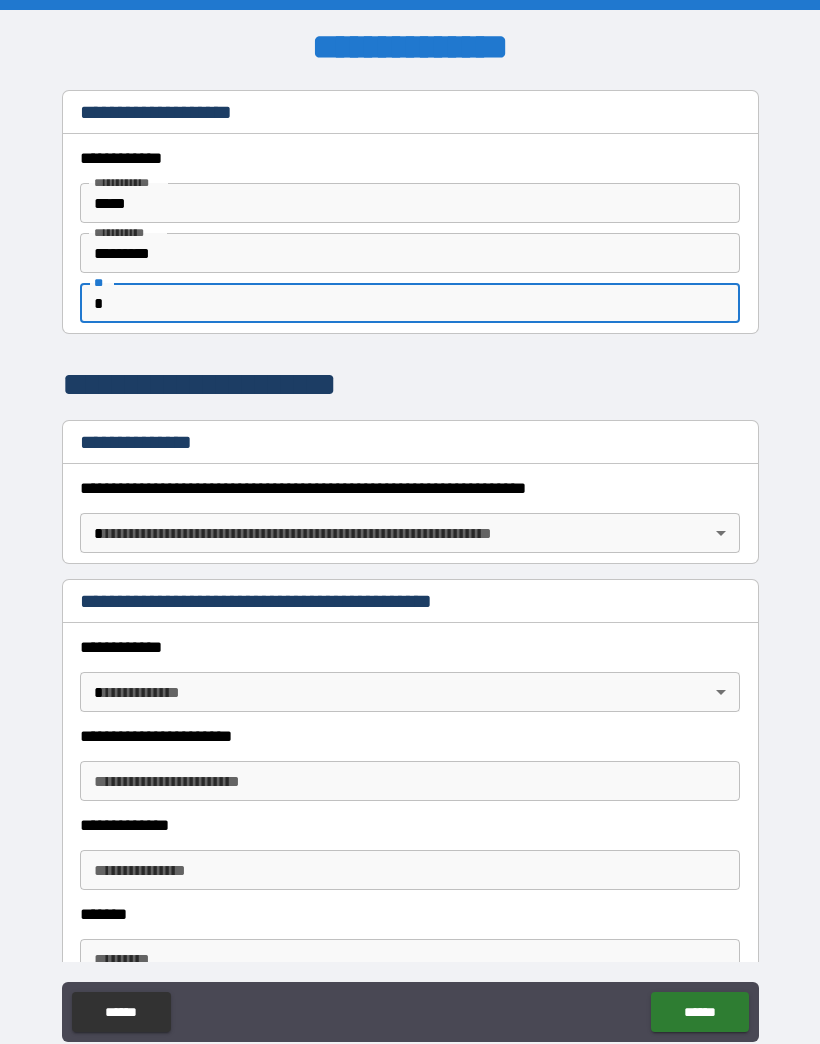 type on "*" 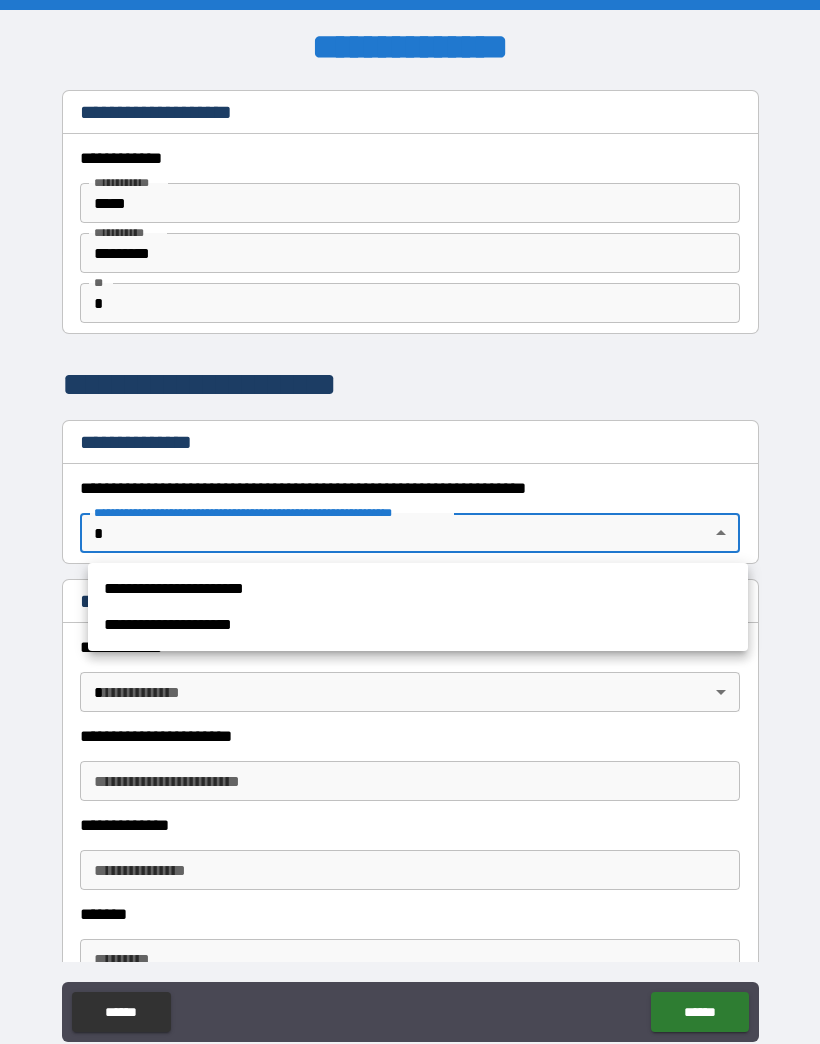 click on "**********" at bounding box center (418, 589) 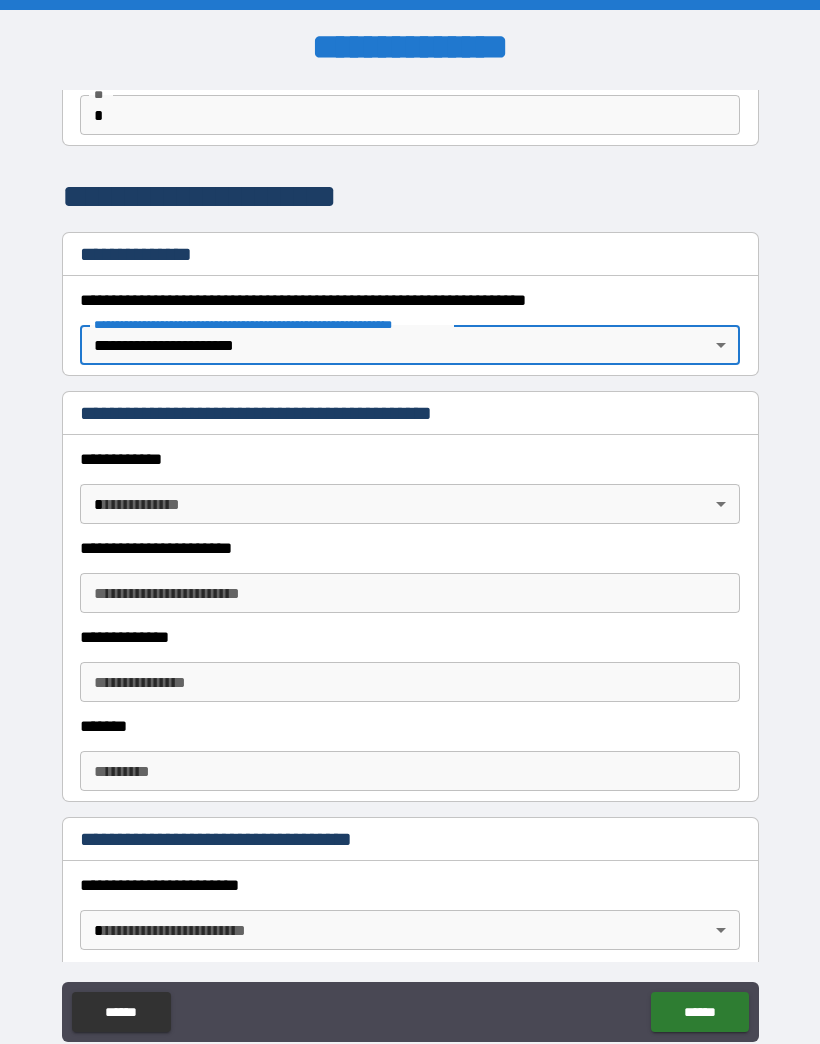 scroll, scrollTop: 190, scrollLeft: 0, axis: vertical 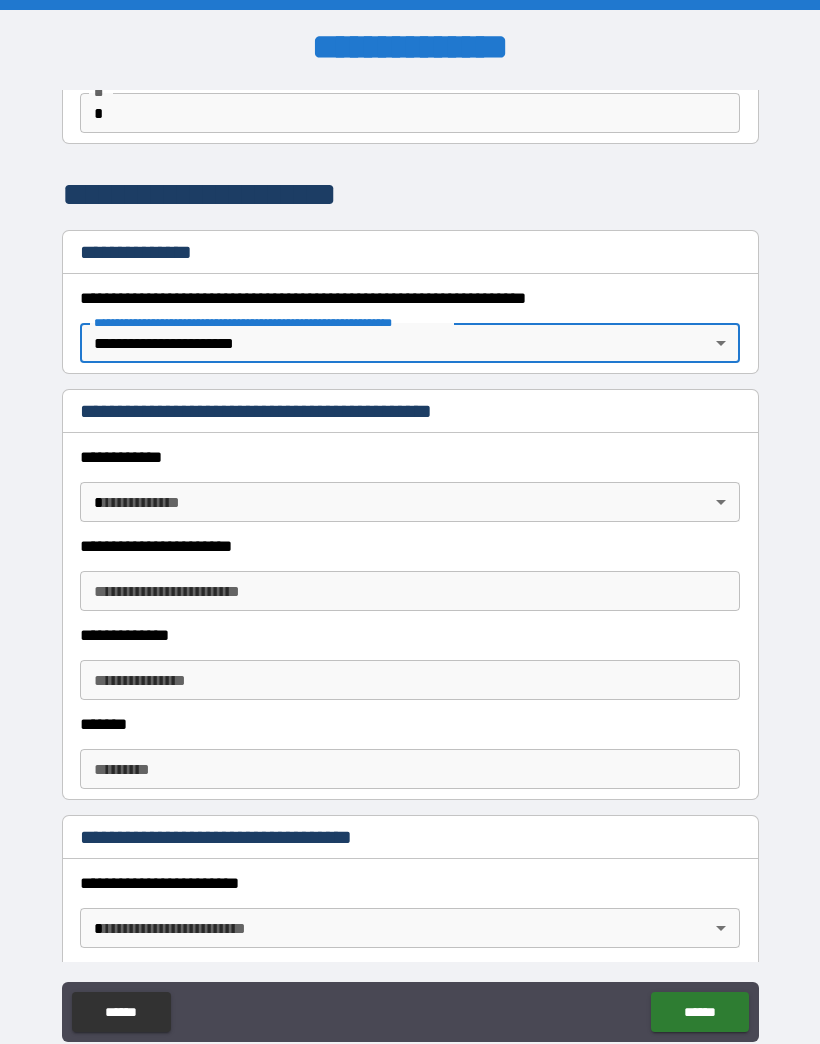 click on "**********" at bounding box center (410, 567) 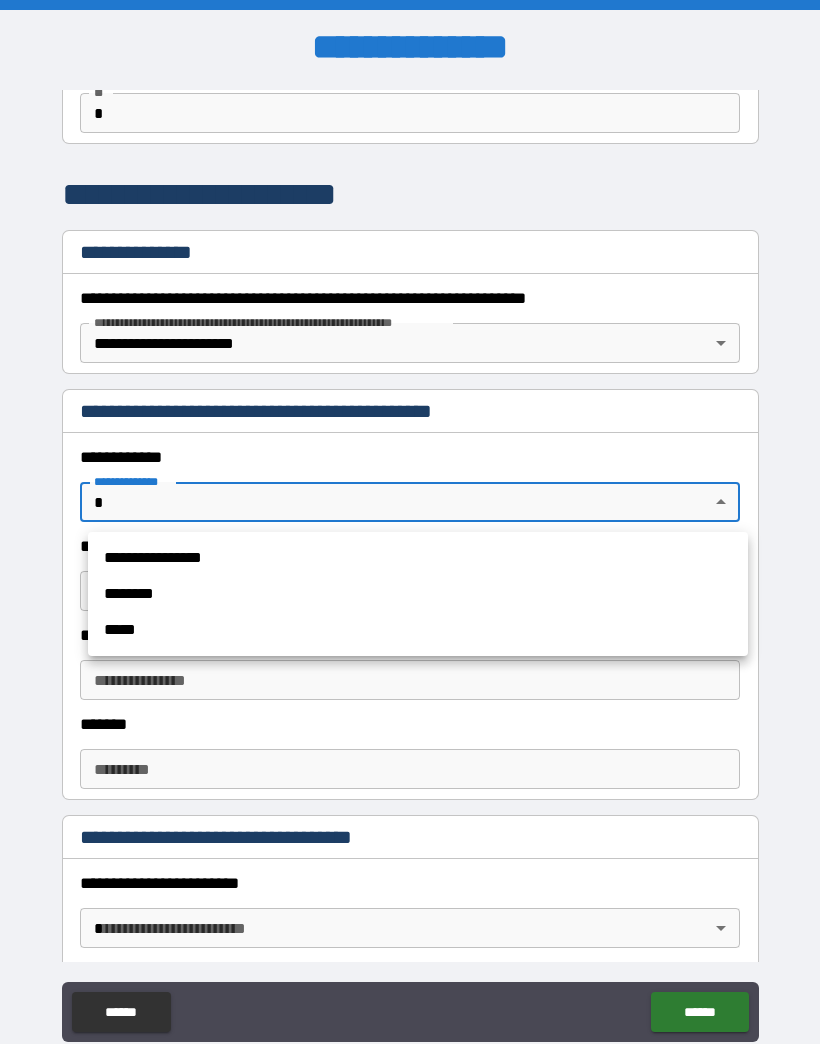 click on "**********" at bounding box center (418, 558) 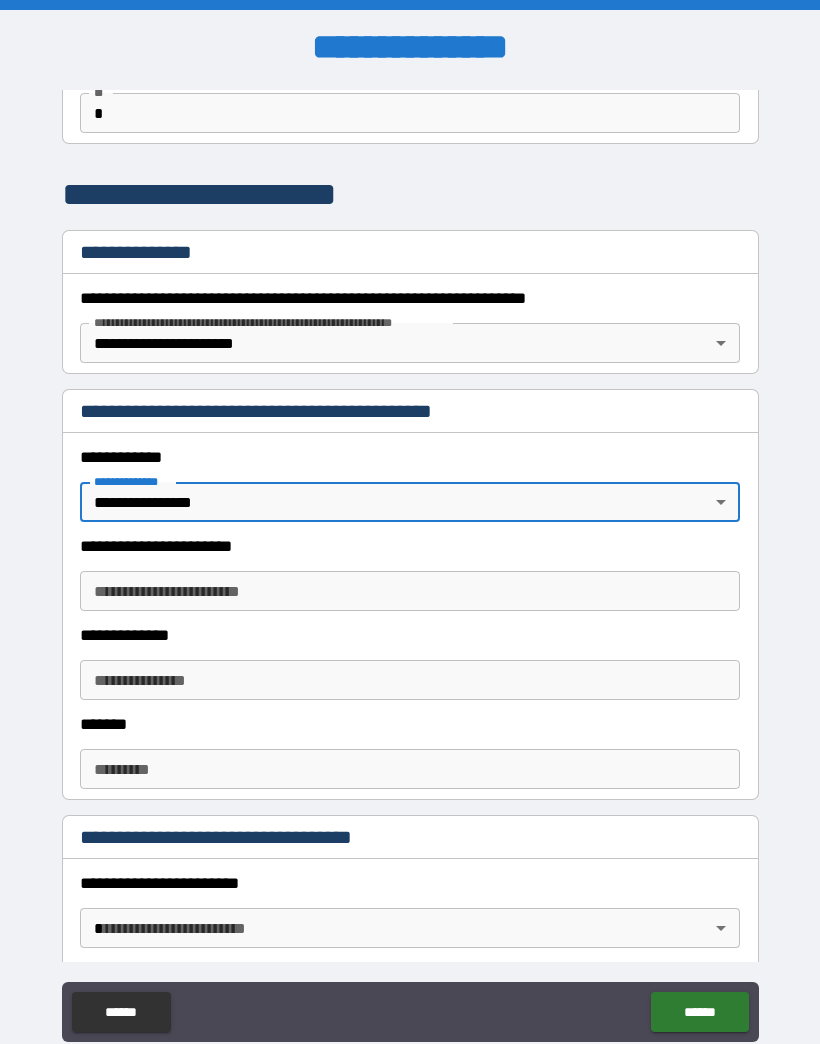 click on "**********" at bounding box center (410, 591) 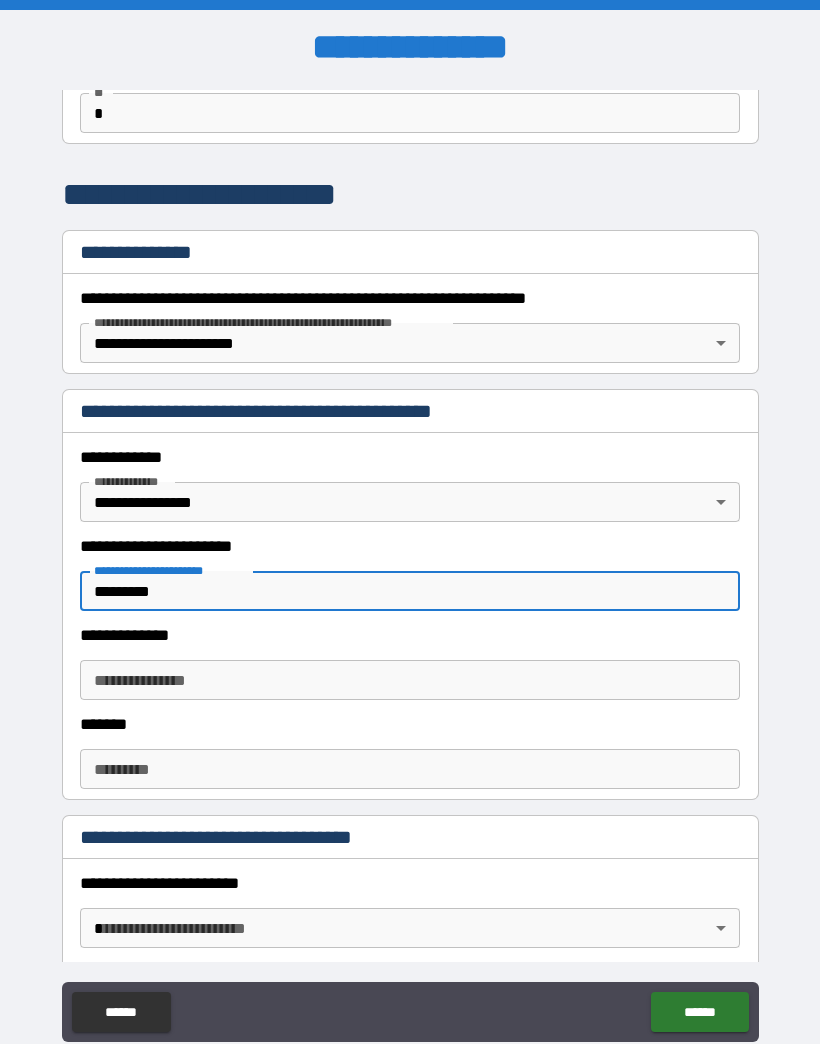 click on "*********" at bounding box center [410, 591] 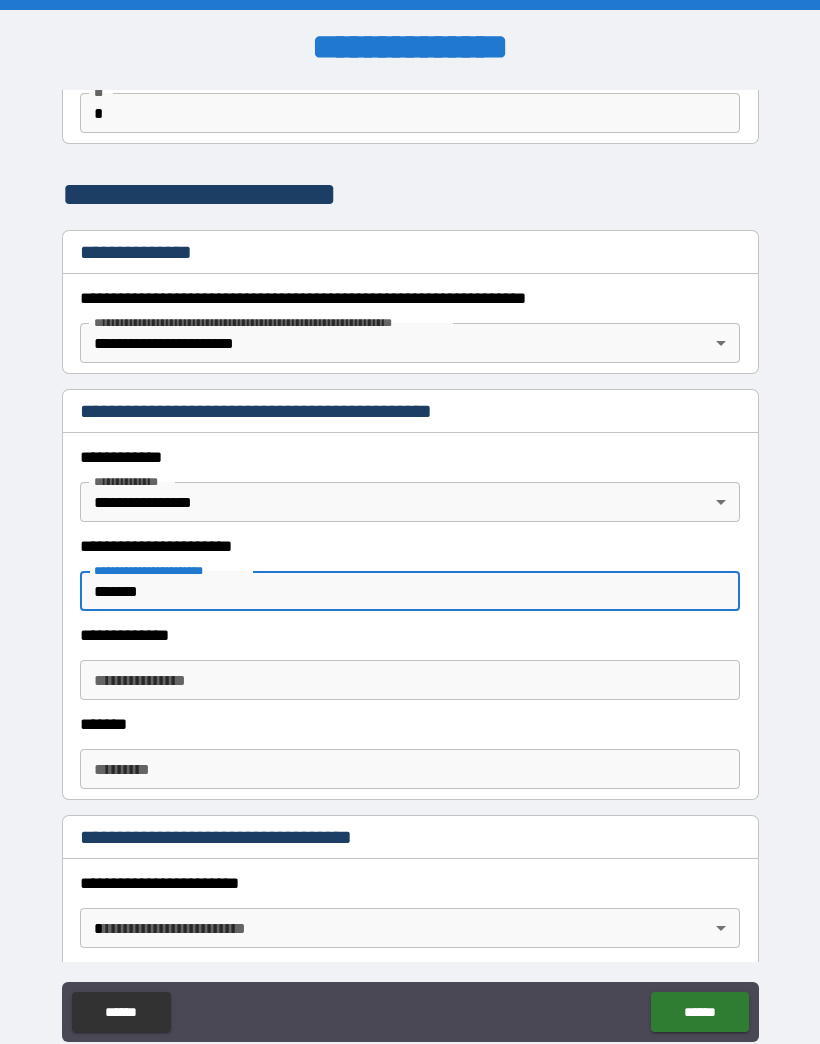 type on "*******" 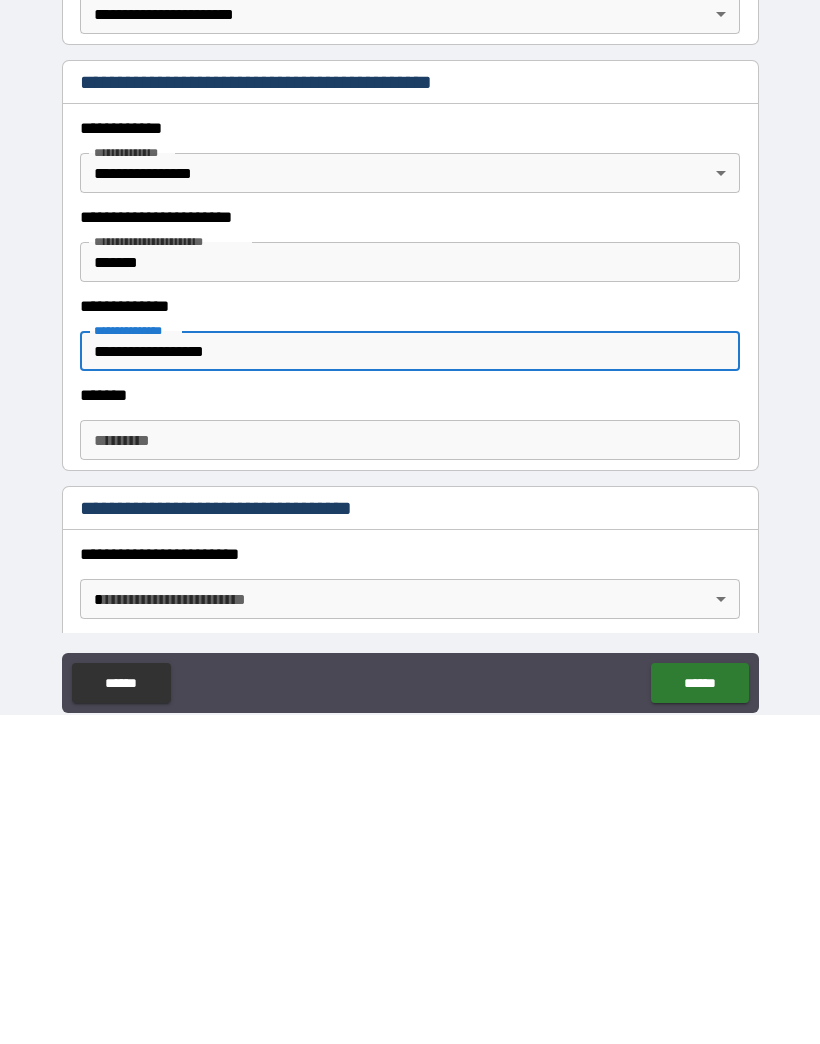 type on "**********" 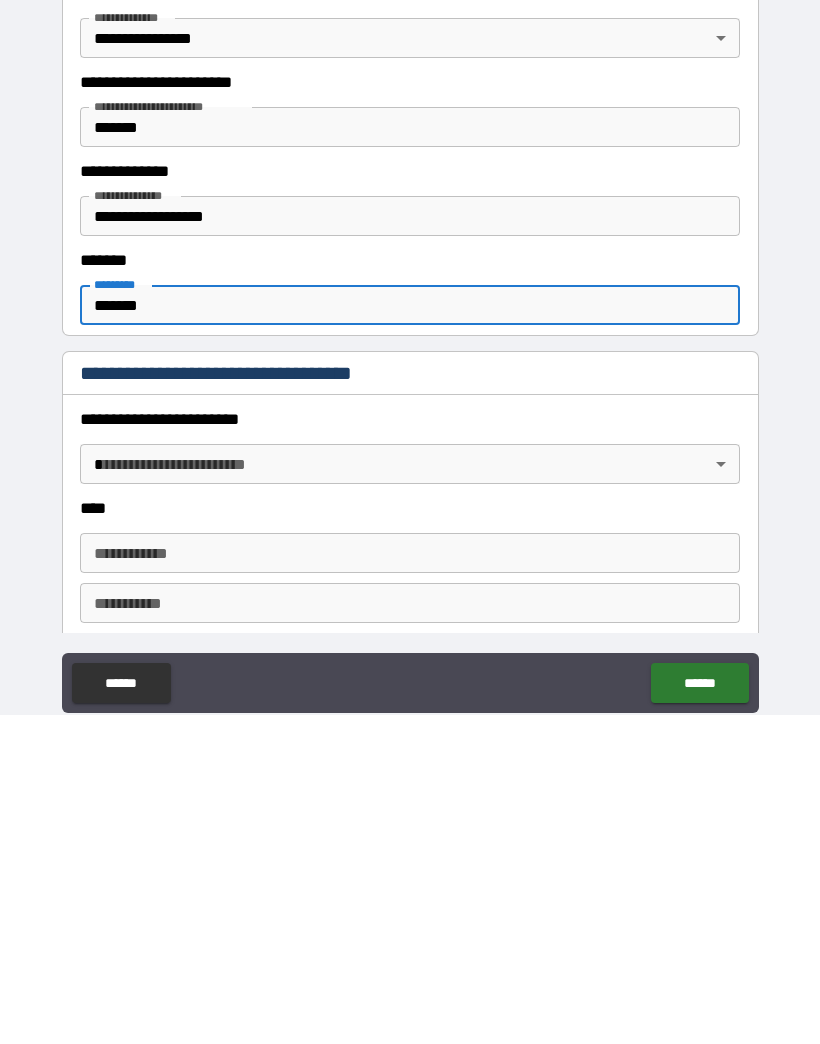 scroll, scrollTop: 324, scrollLeft: 0, axis: vertical 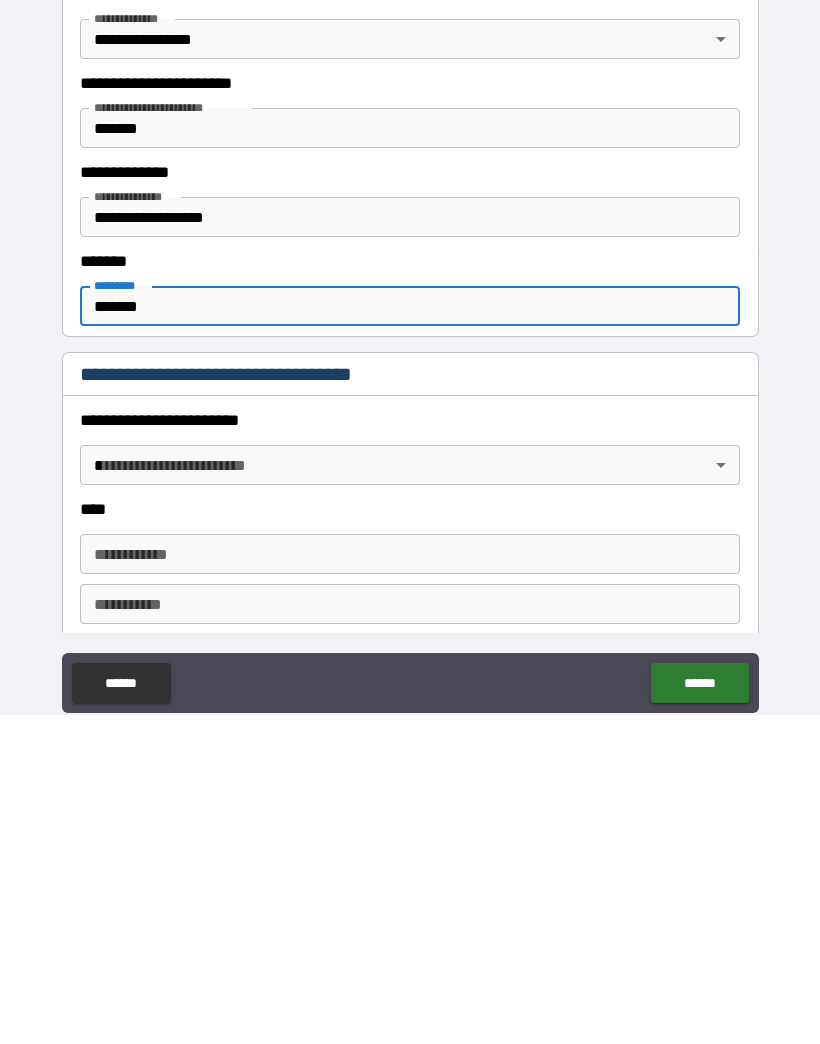 type on "*******" 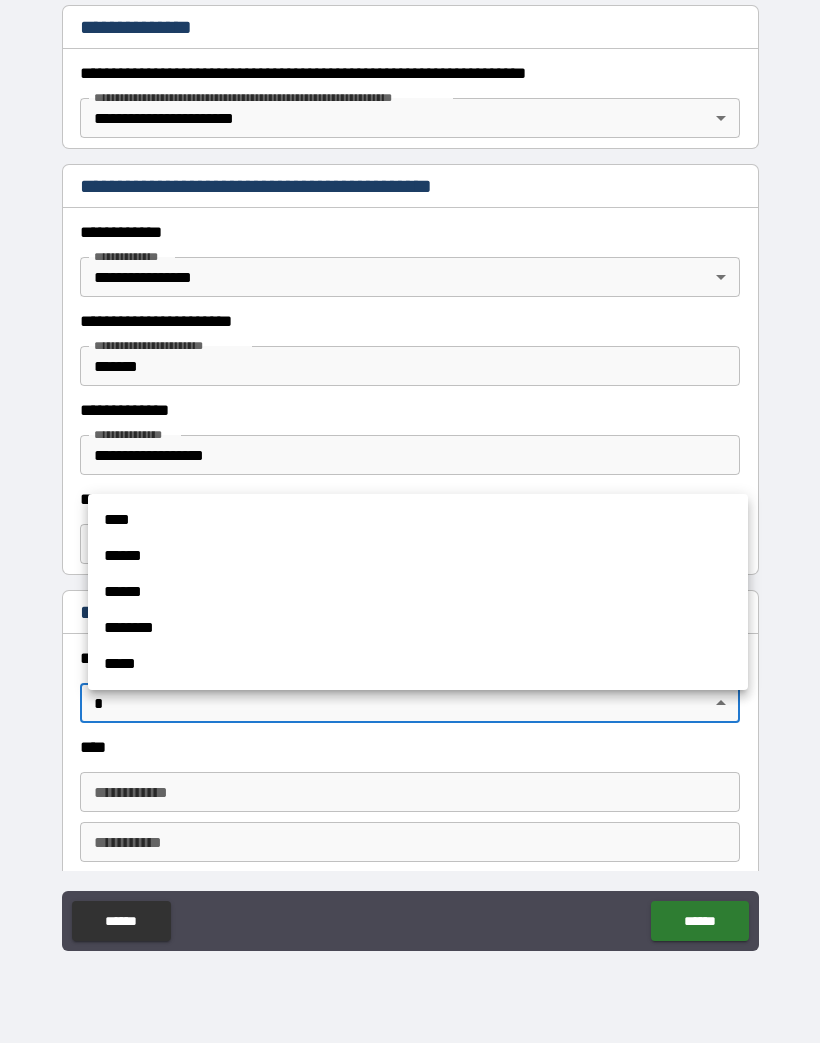 click on "******" at bounding box center (418, 593) 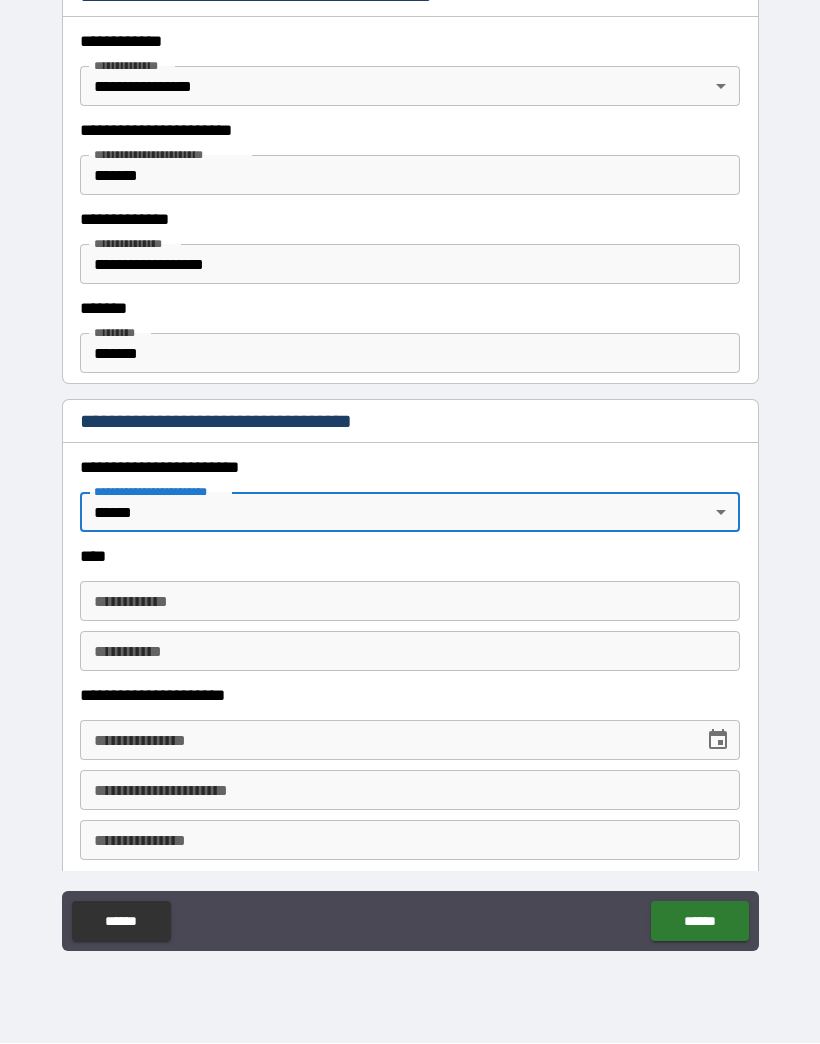 scroll, scrollTop: 516, scrollLeft: 0, axis: vertical 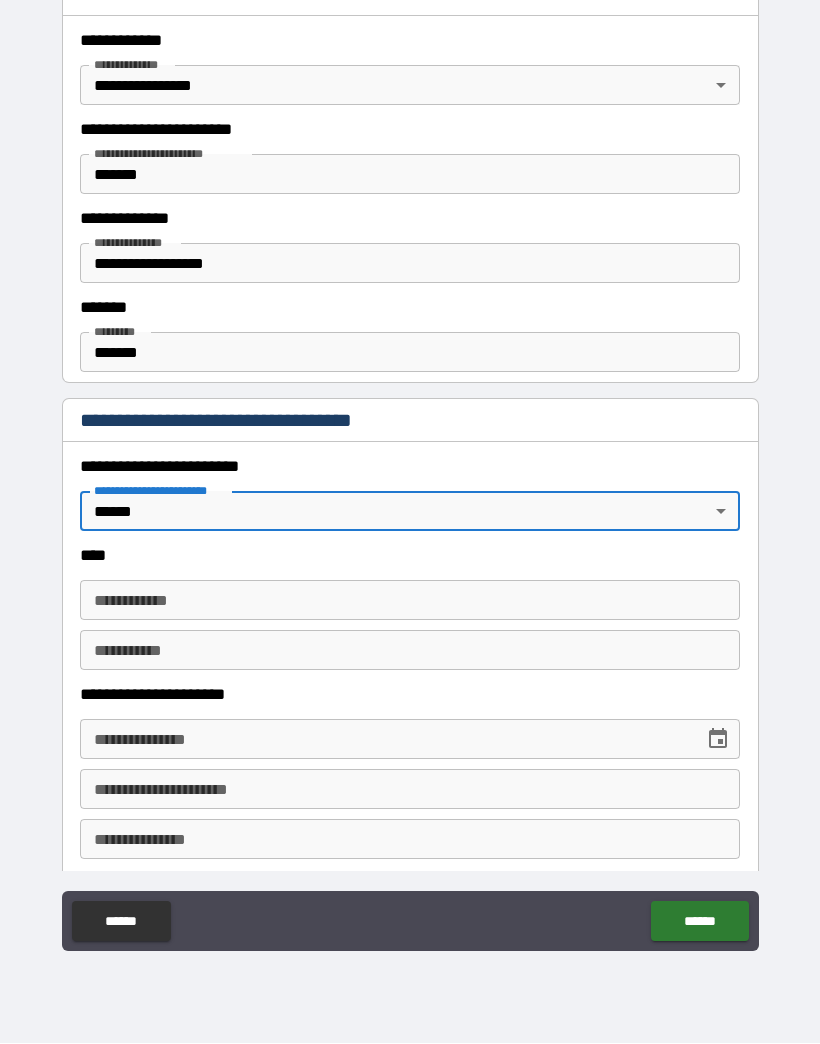 click on "**********" at bounding box center [410, 601] 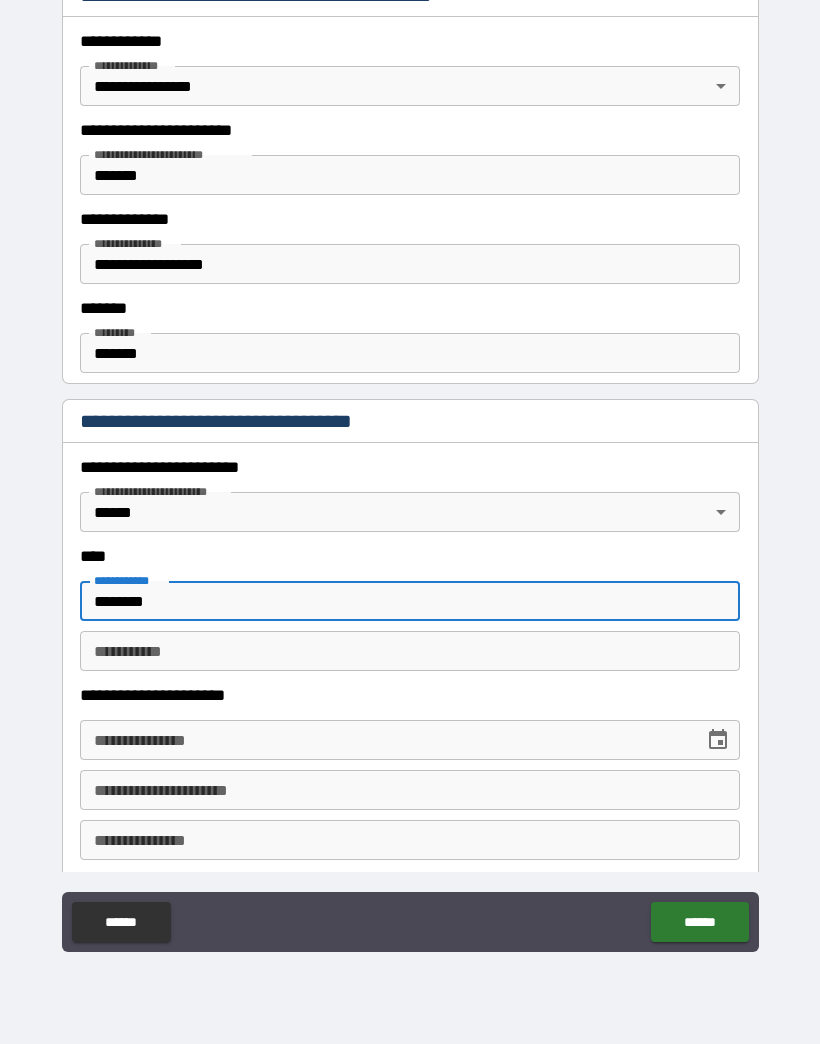 type on "*******" 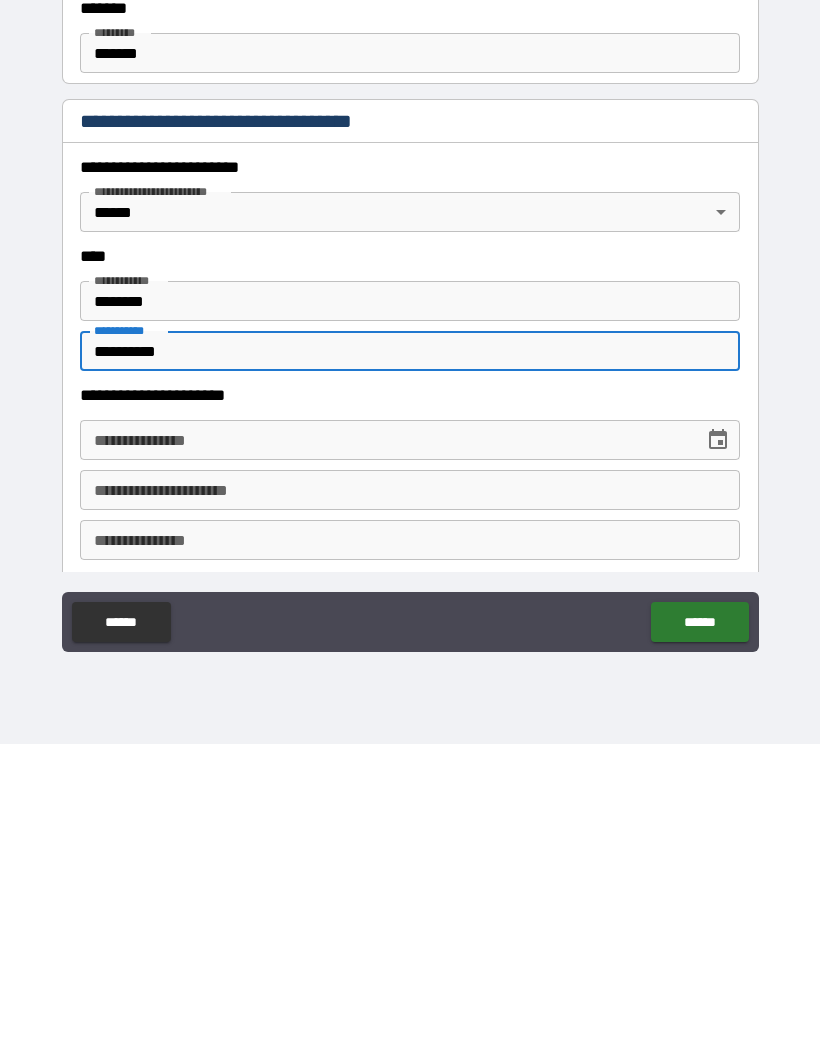 type on "*********" 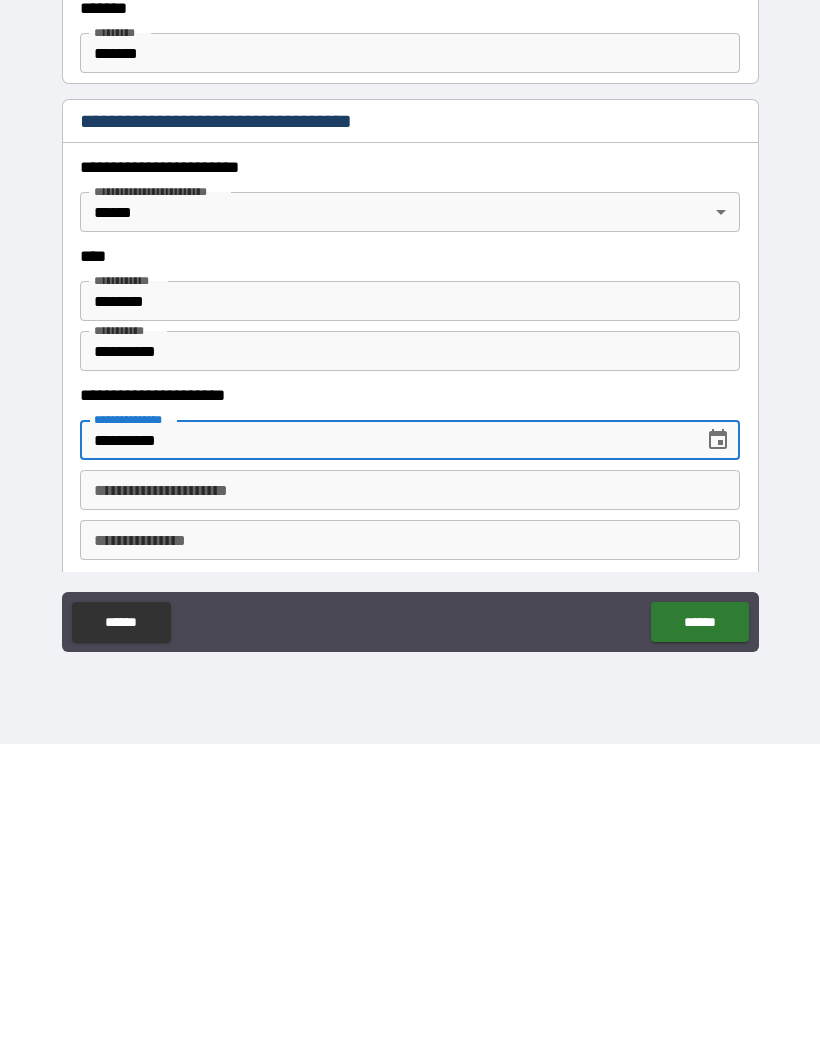 type on "**********" 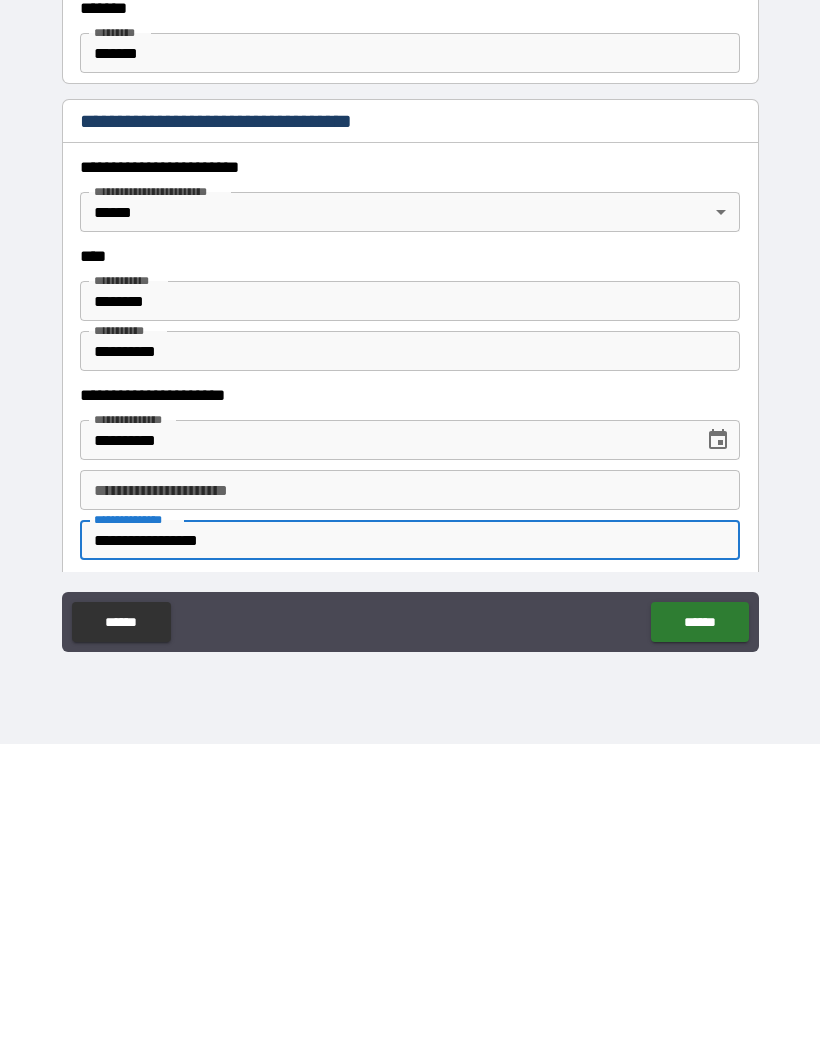 type on "**********" 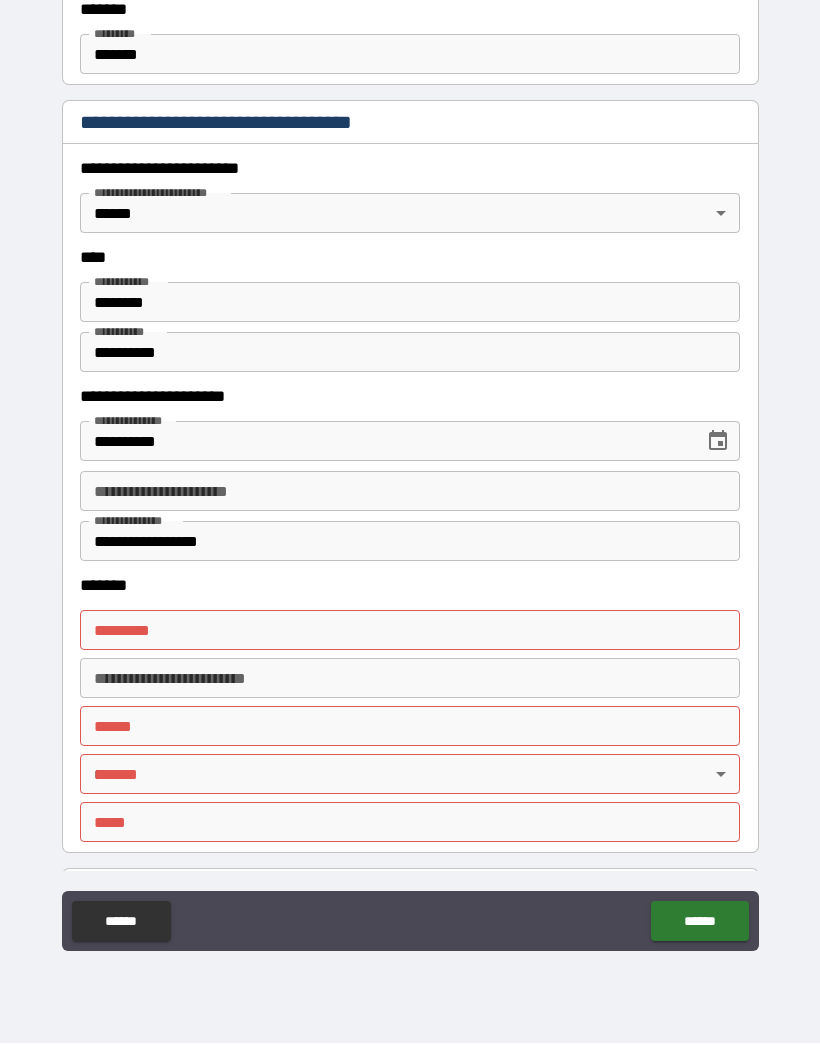 scroll, scrollTop: 819, scrollLeft: 0, axis: vertical 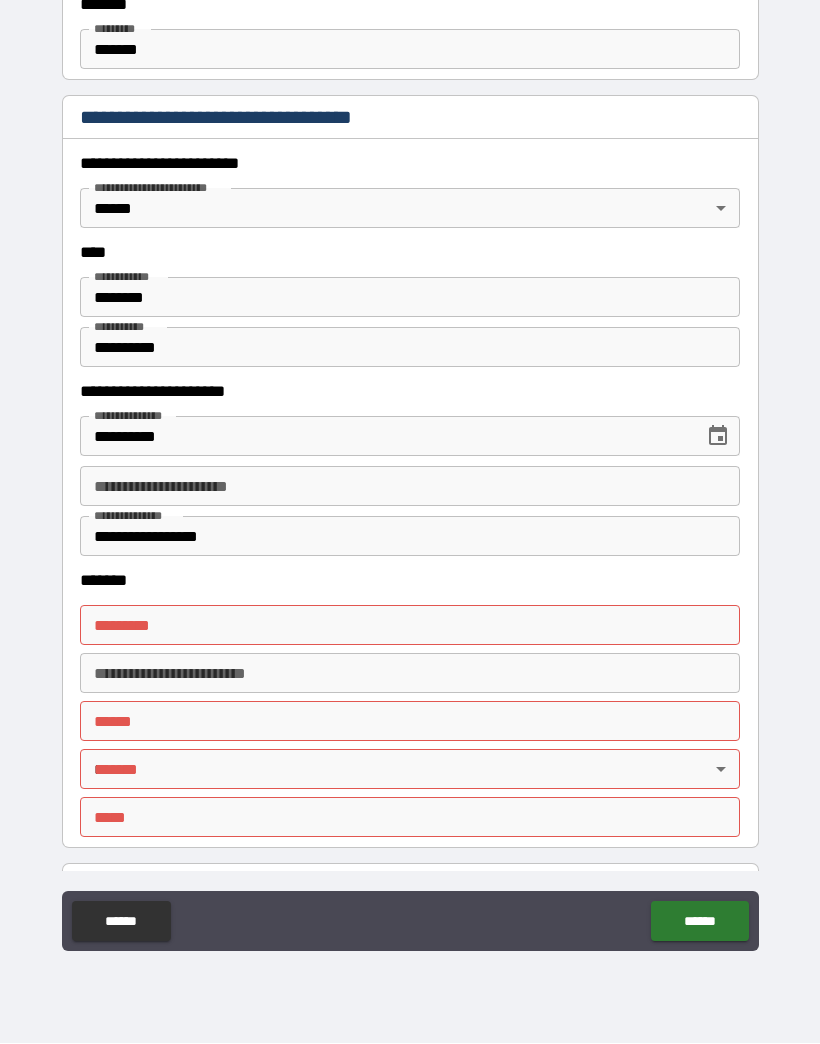 click on "*******   *" at bounding box center [410, 626] 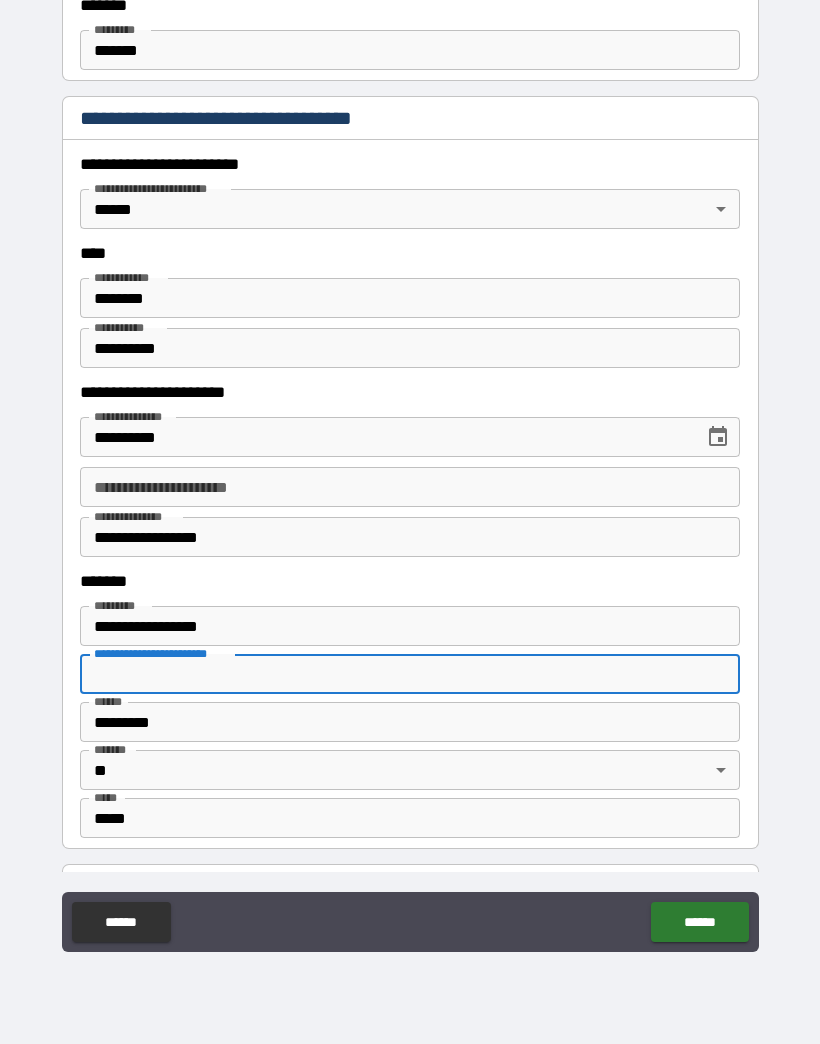 type on "**********" 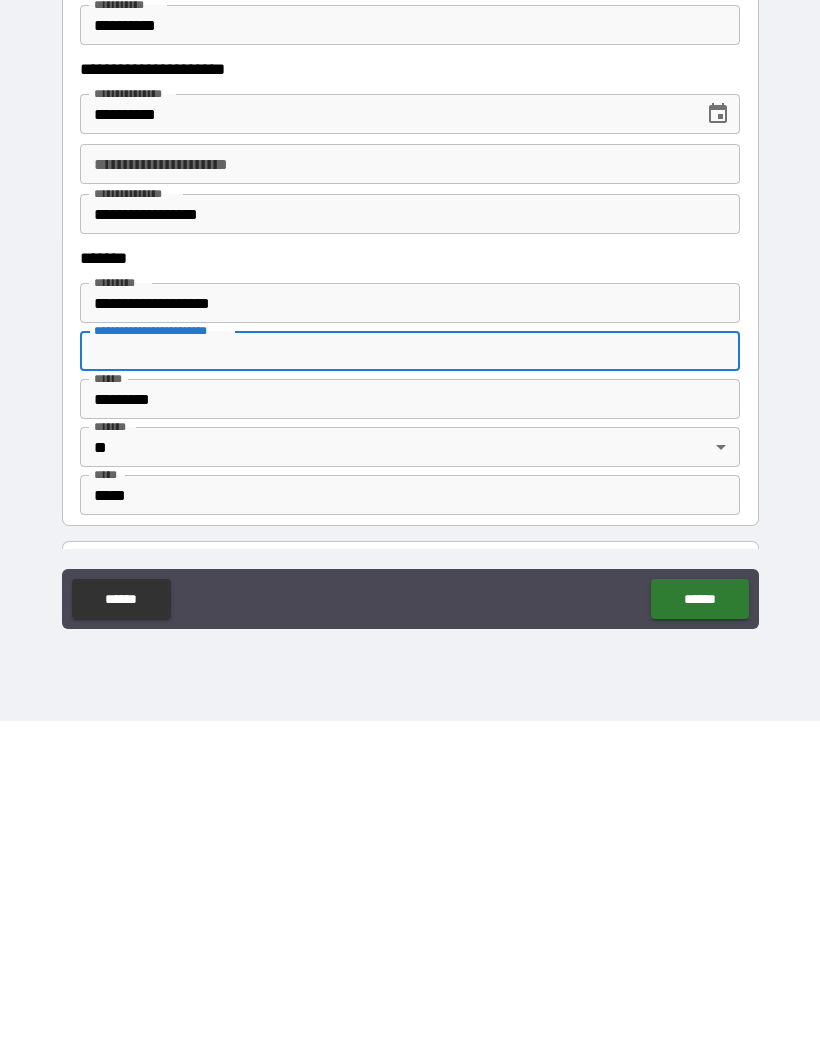 click on "******" at bounding box center [699, 922] 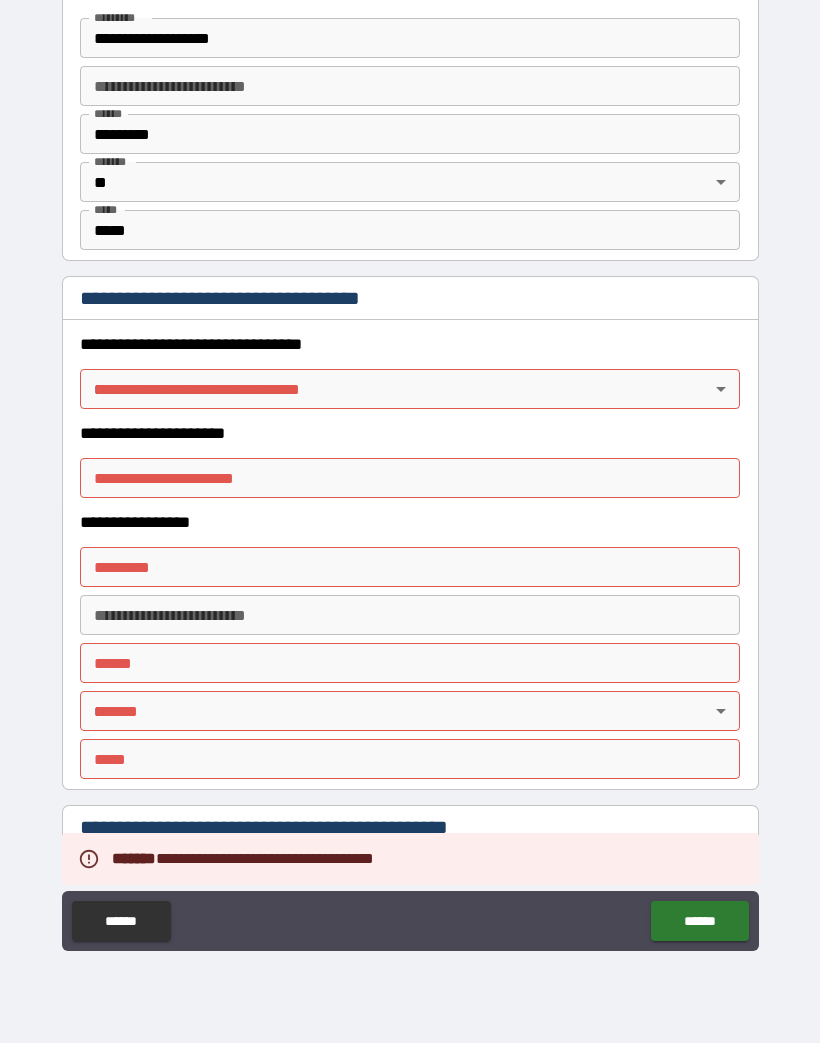 scroll, scrollTop: 1409, scrollLeft: 0, axis: vertical 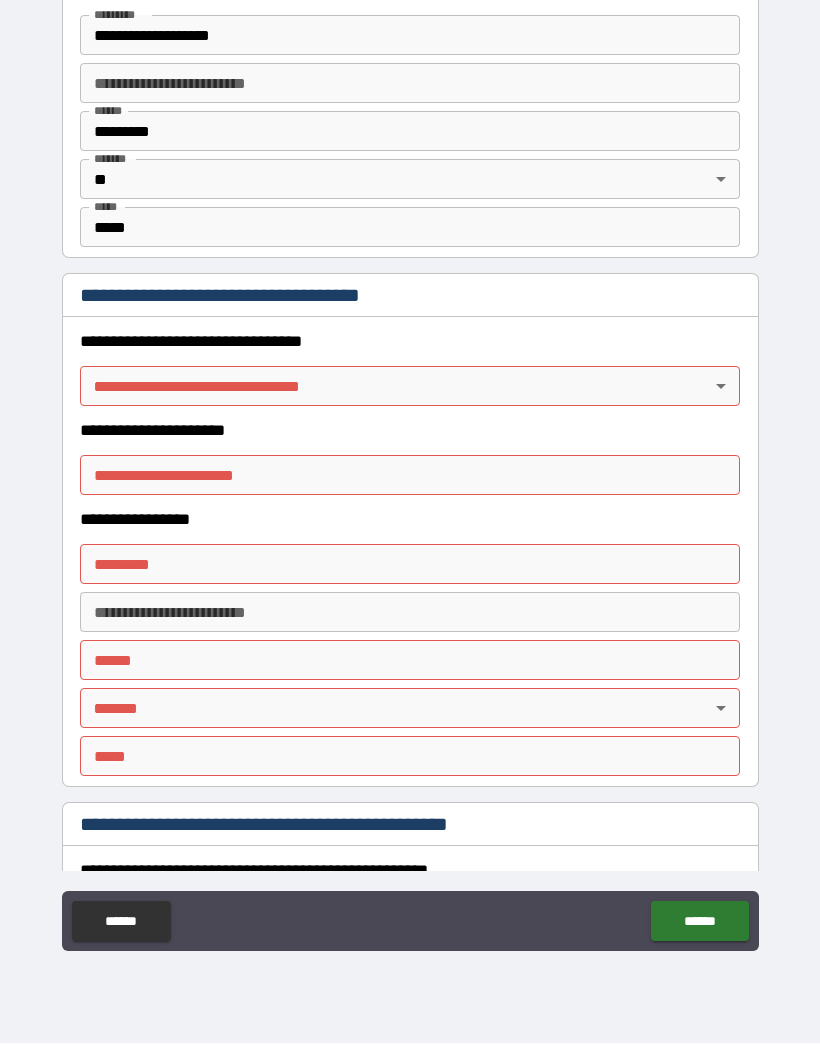 click on "**********" at bounding box center (410, 477) 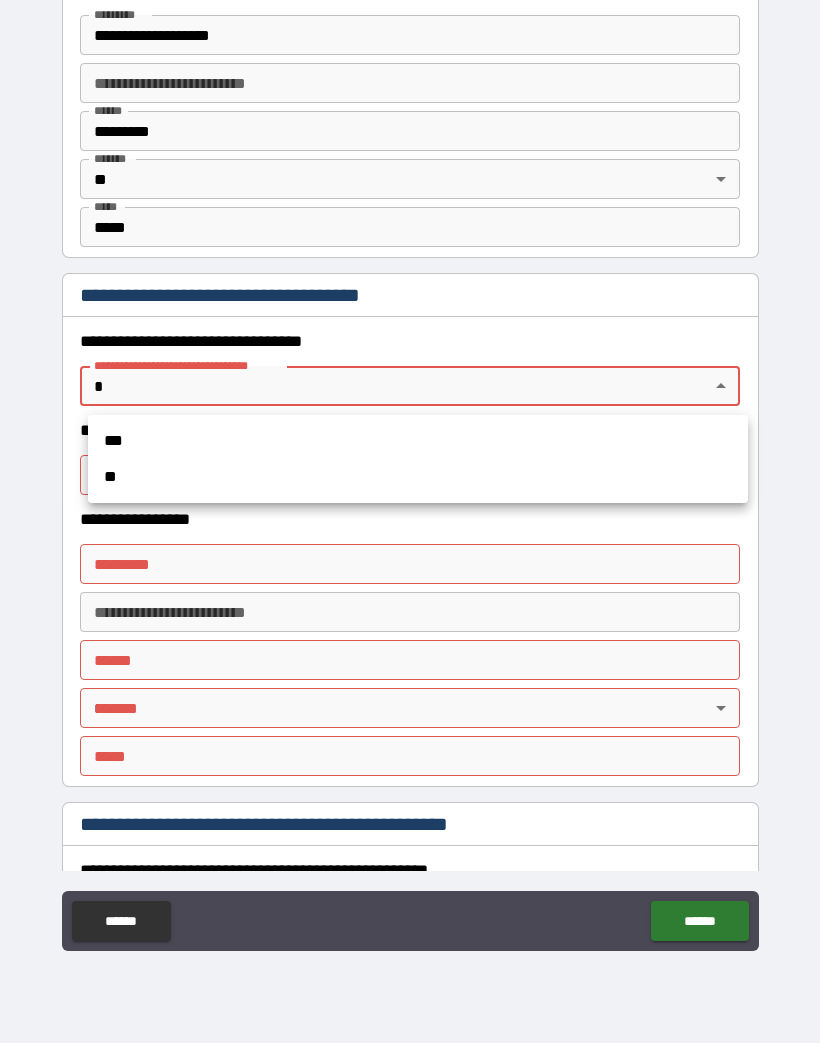 click on "**" at bounding box center (418, 478) 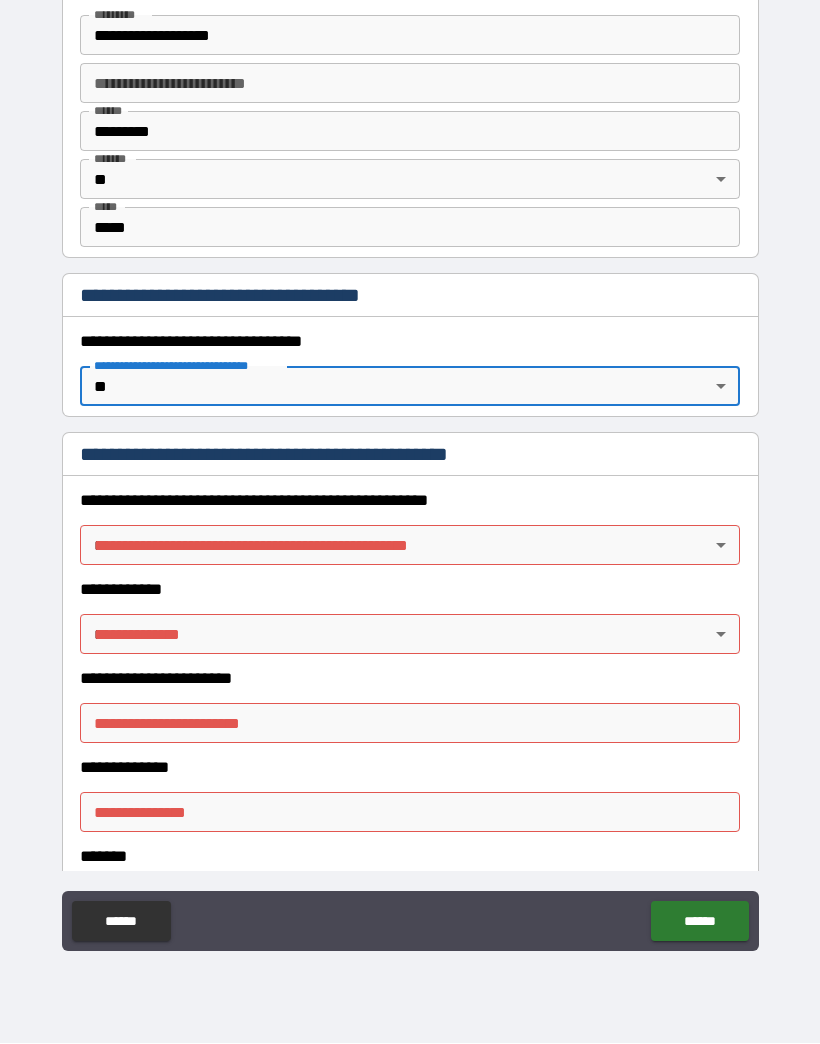 click on "**********" at bounding box center (410, 477) 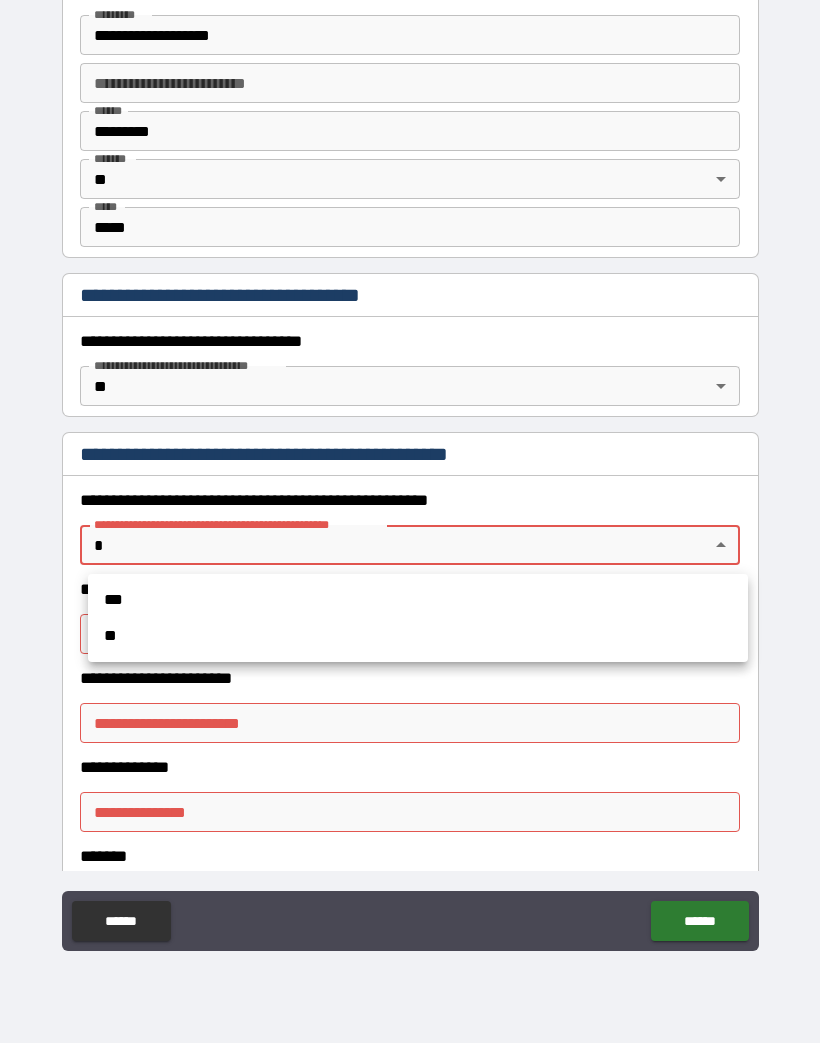 click on "***" at bounding box center [418, 601] 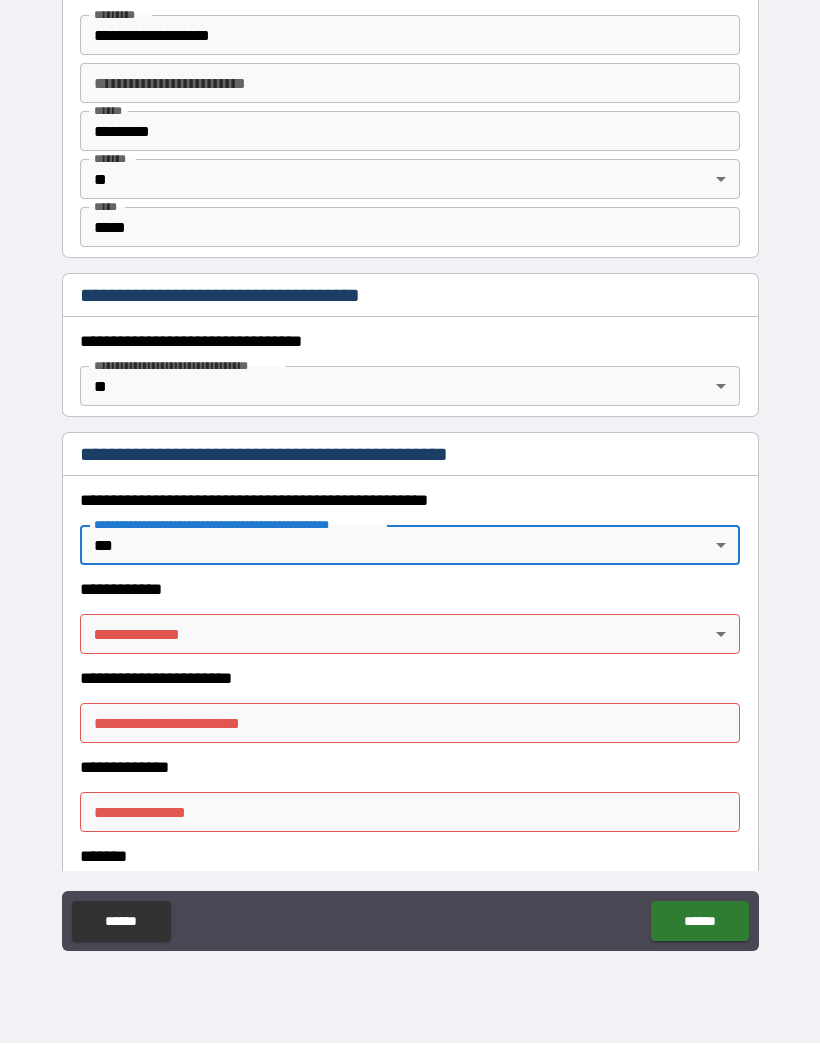 click on "**********" at bounding box center (410, 477) 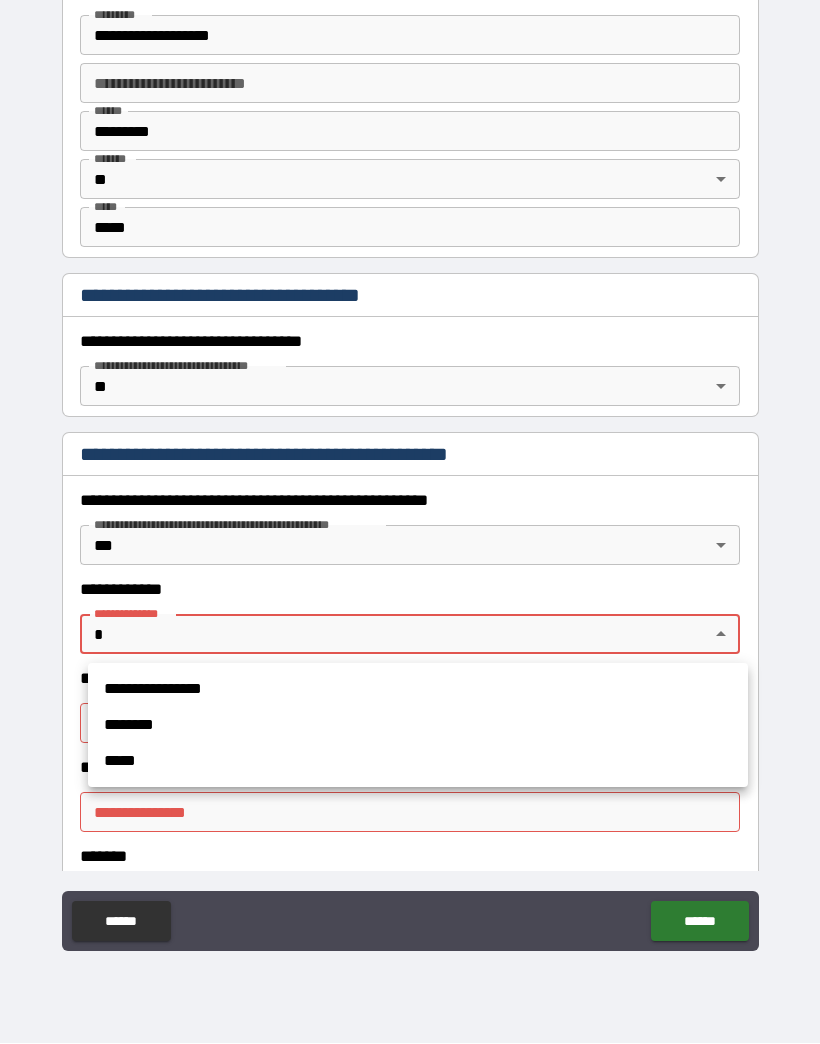 click on "*****" at bounding box center [418, 762] 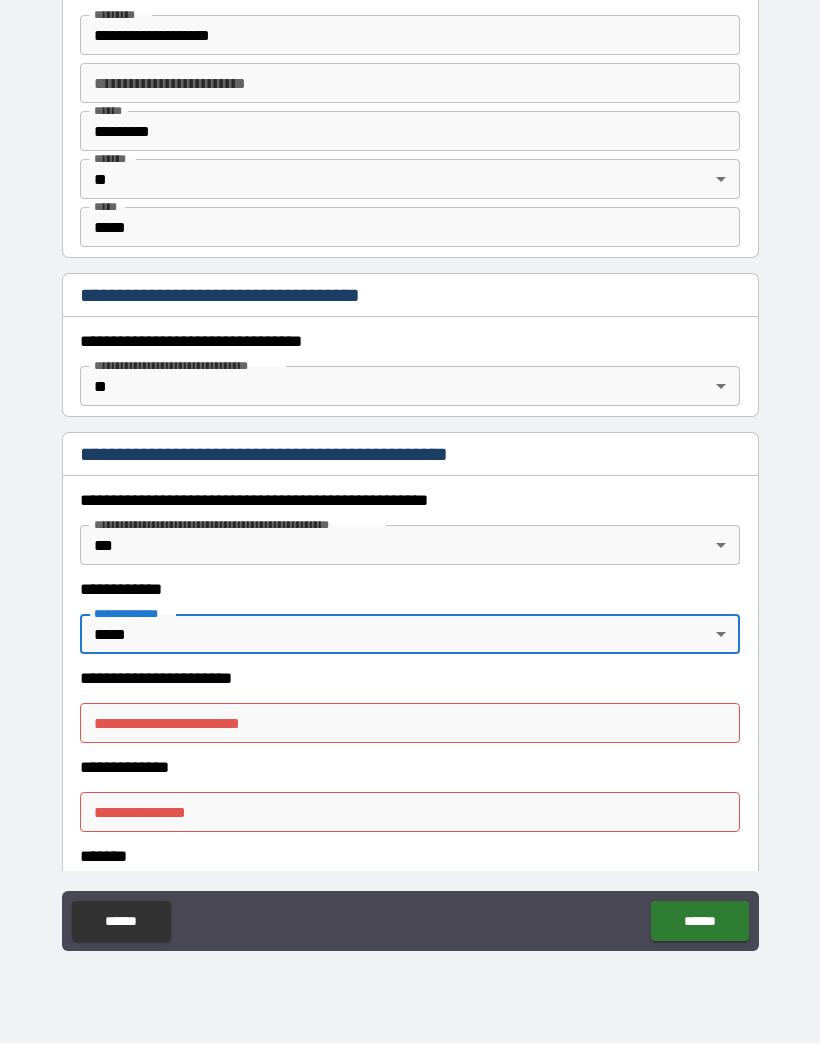 type on "*" 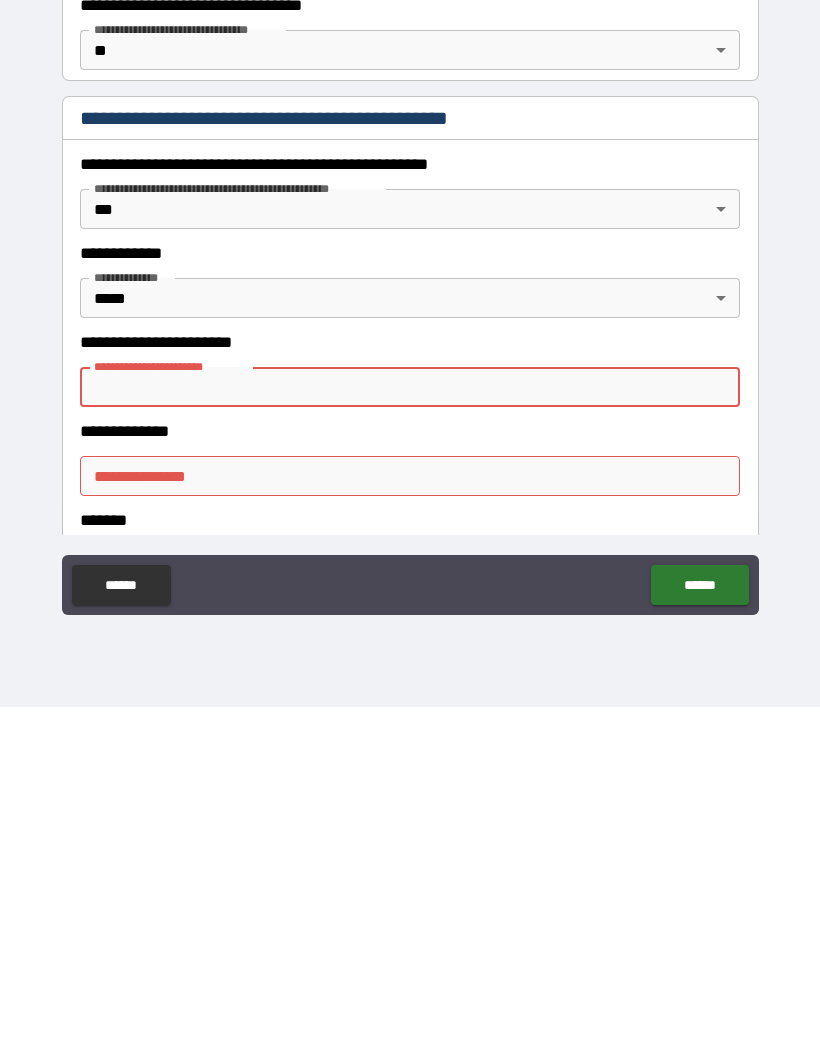 click on "**********" at bounding box center (410, 477) 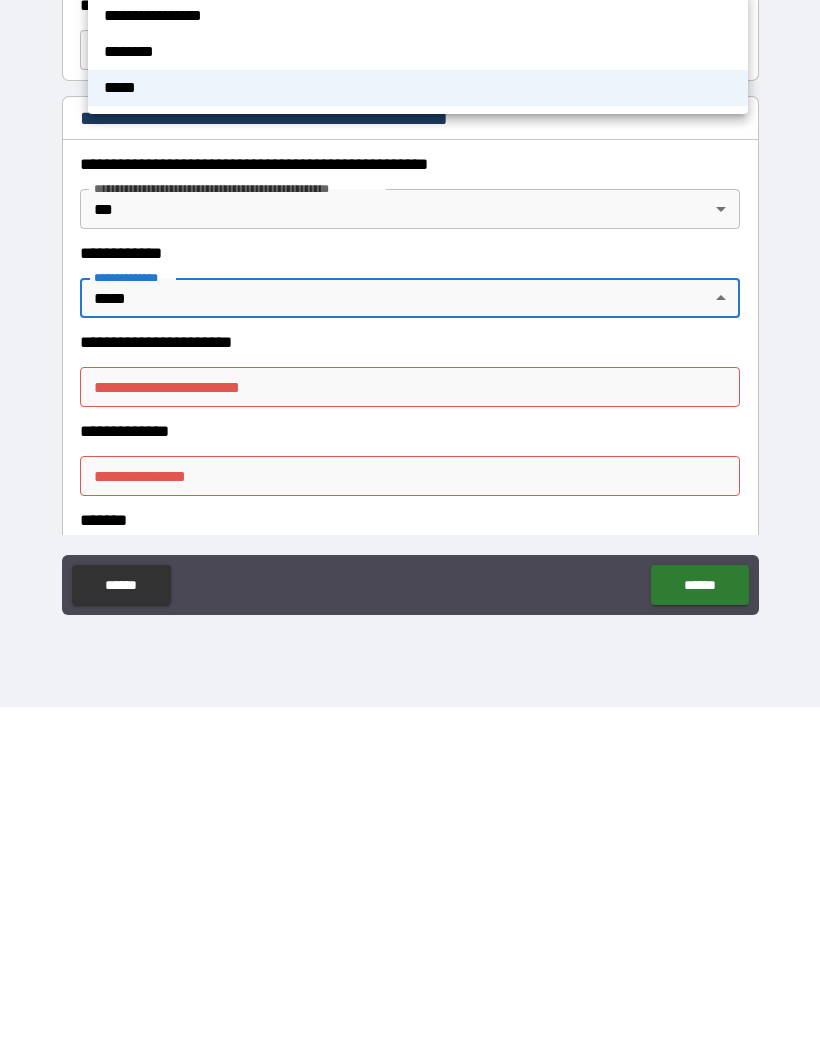scroll, scrollTop: 90, scrollLeft: 0, axis: vertical 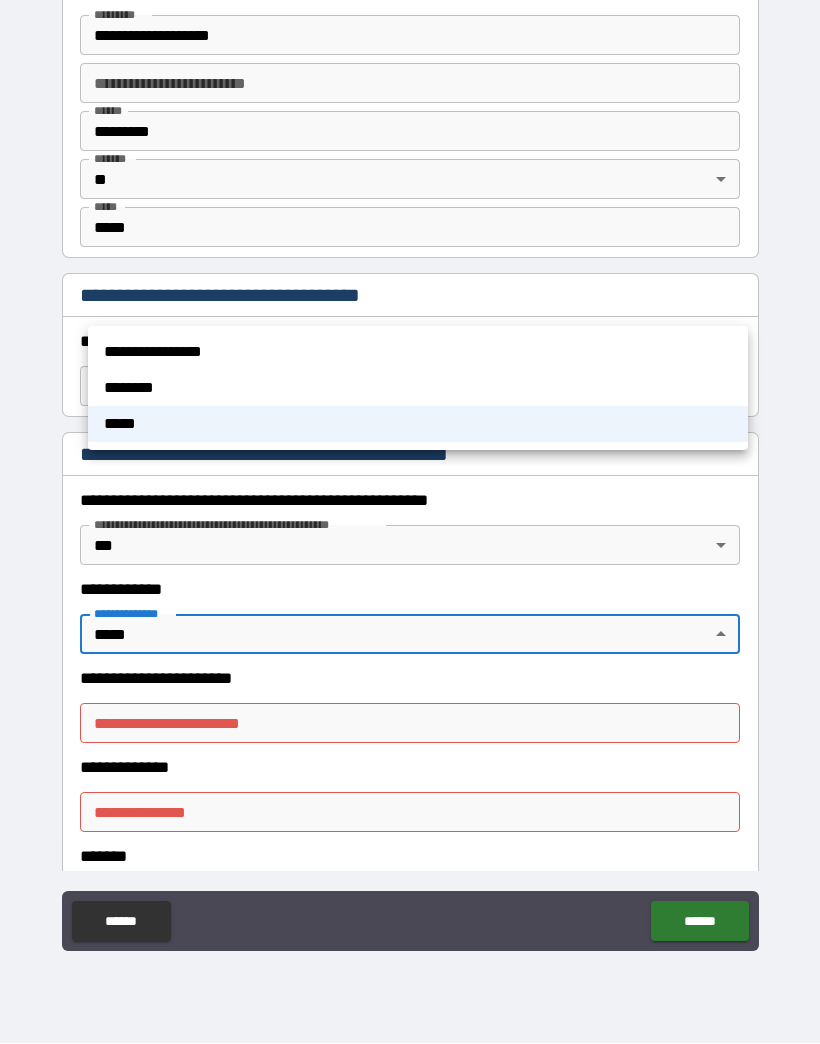 click at bounding box center [410, 522] 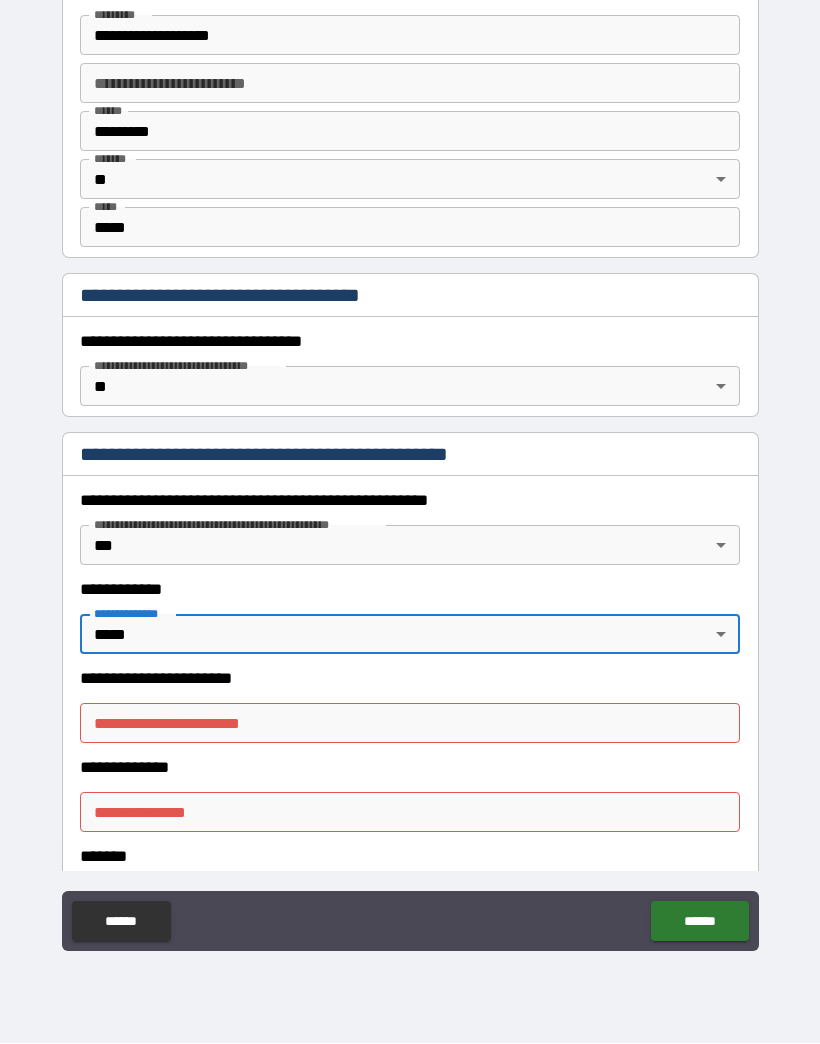 click on "**********" at bounding box center (410, 477) 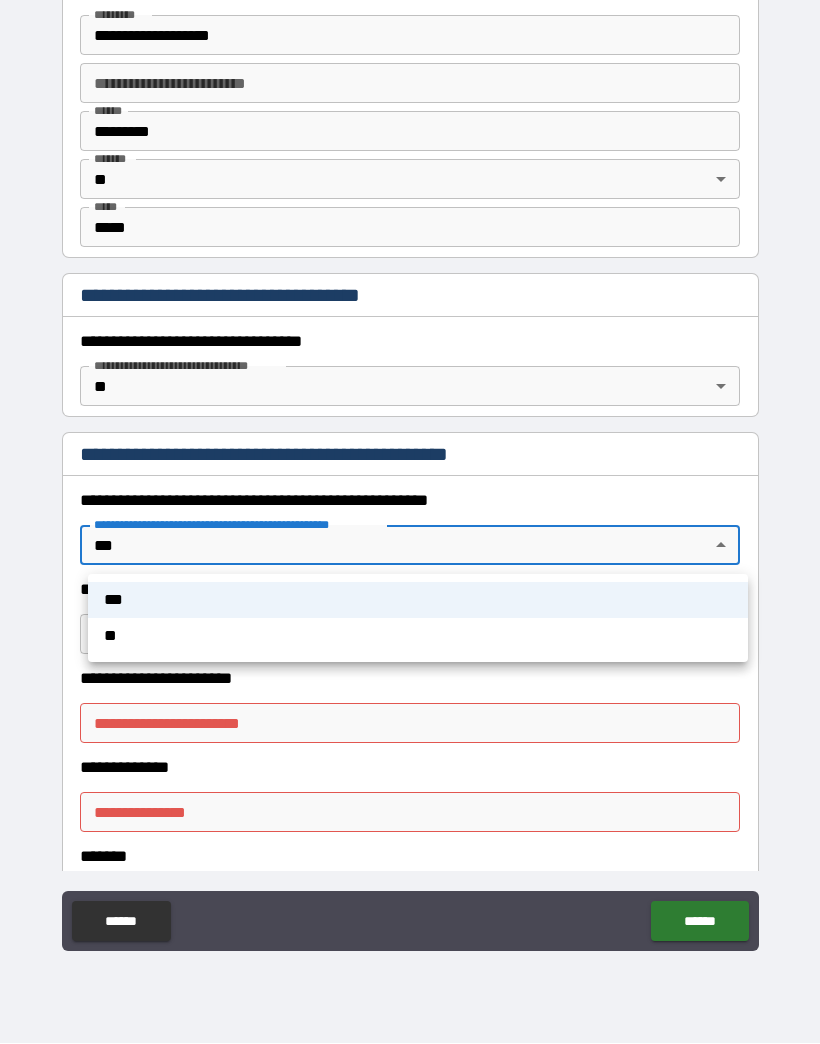 click on "**" at bounding box center [418, 637] 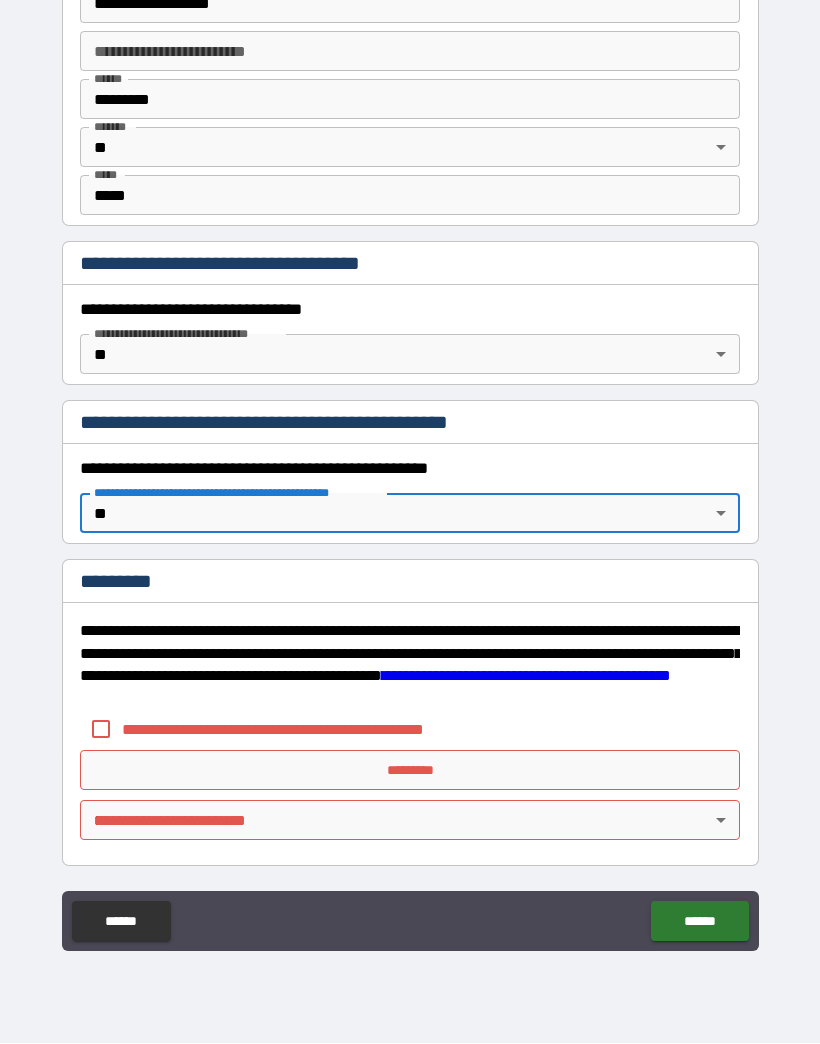 scroll, scrollTop: 1441, scrollLeft: 0, axis: vertical 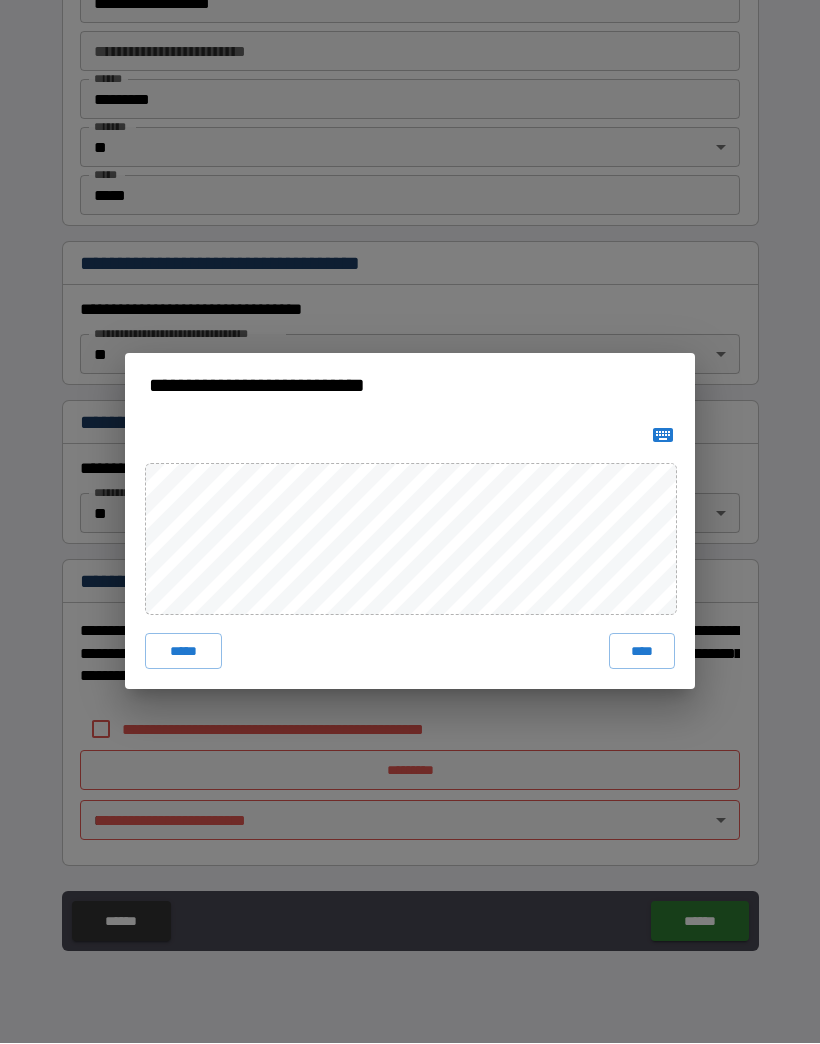 click on "*****" at bounding box center [183, 652] 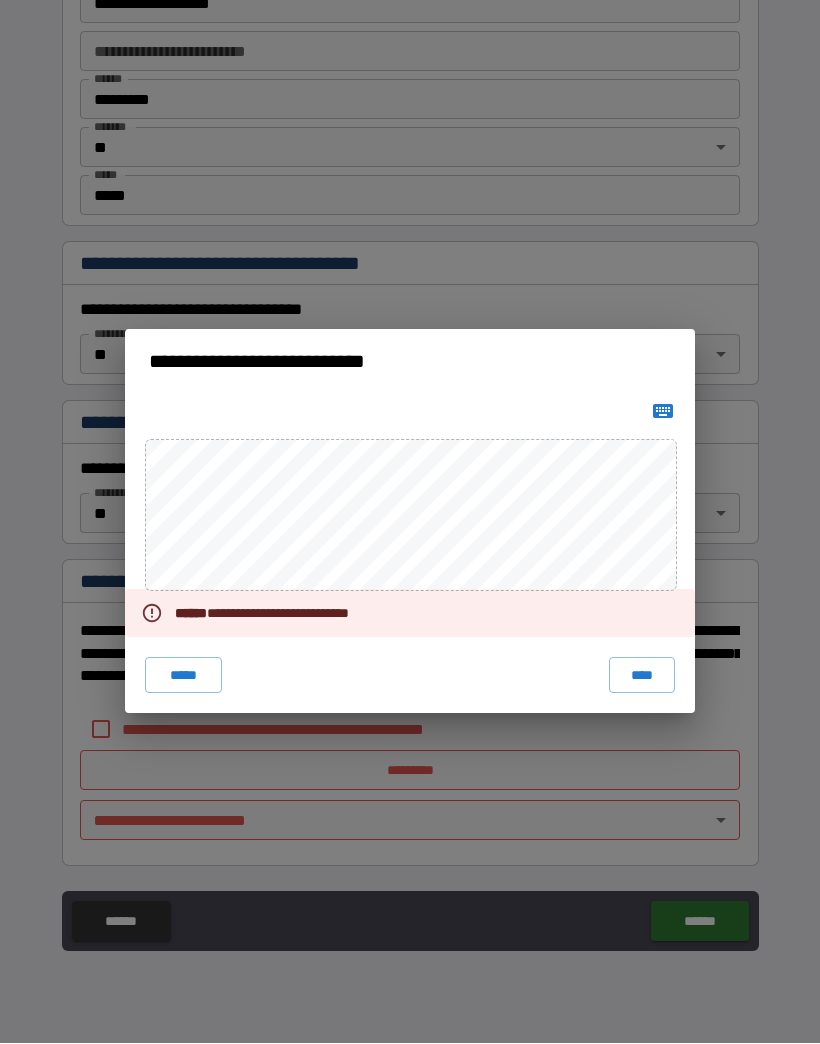click on "**********" at bounding box center [410, 522] 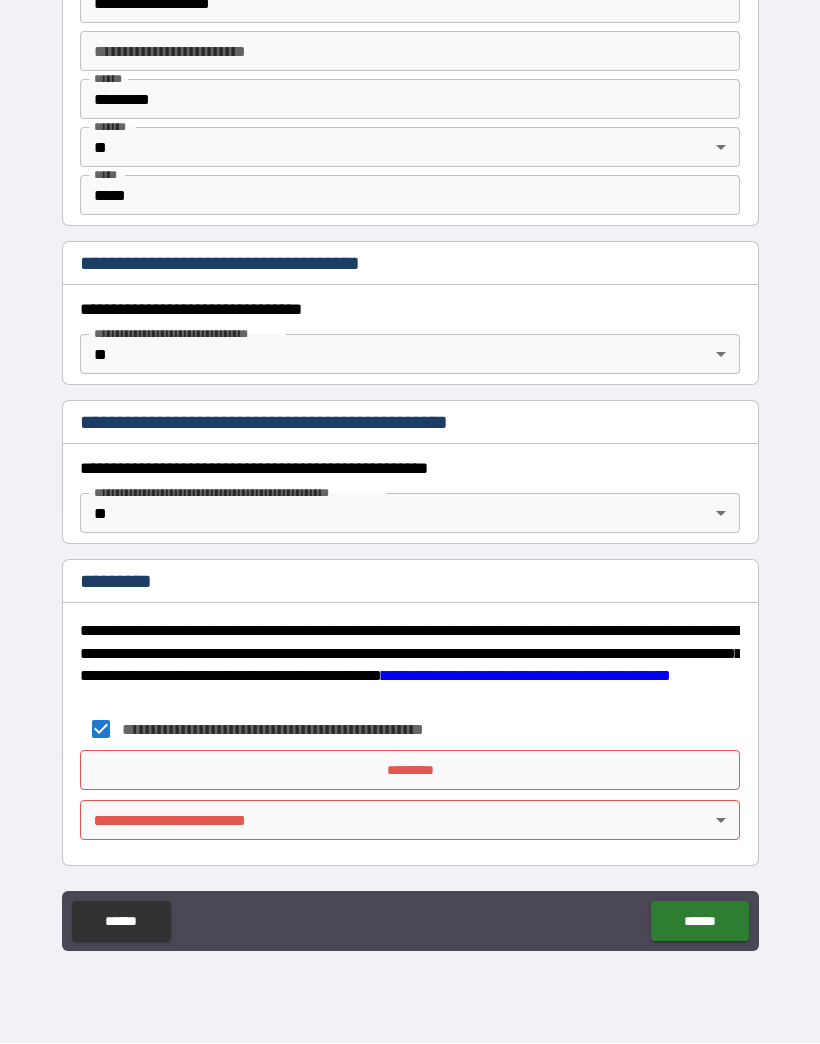 click on "*********" at bounding box center (410, 771) 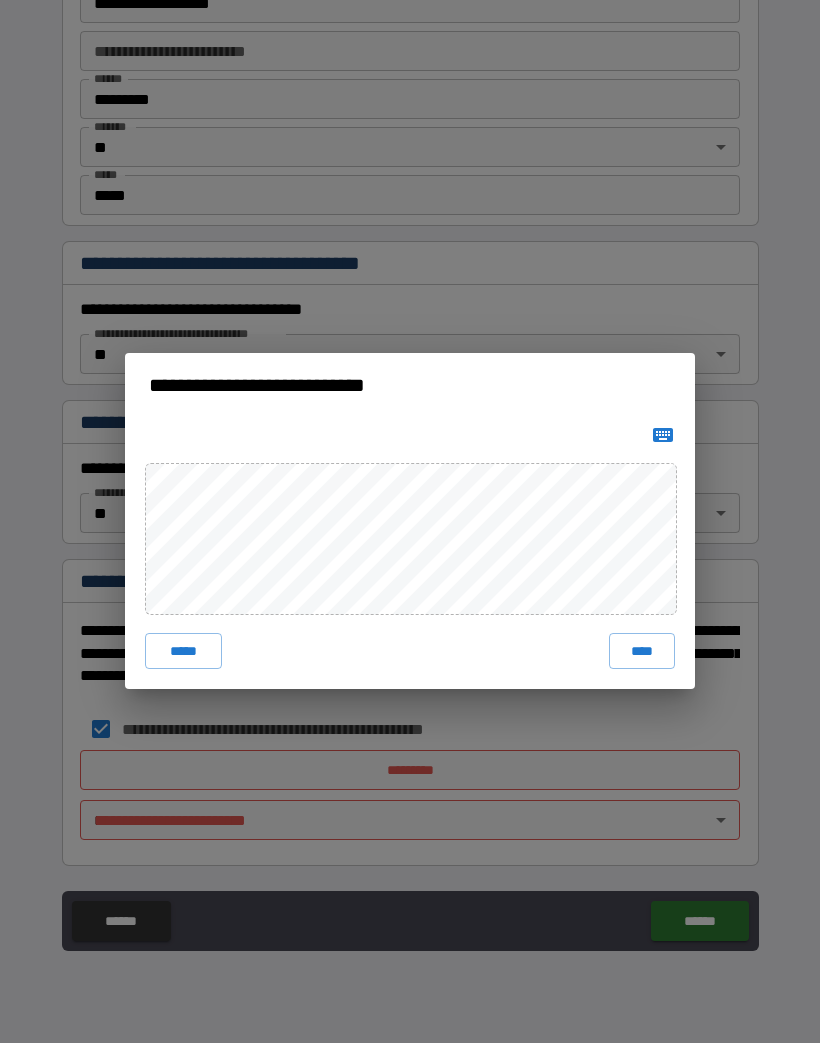 click on "****" at bounding box center (642, 652) 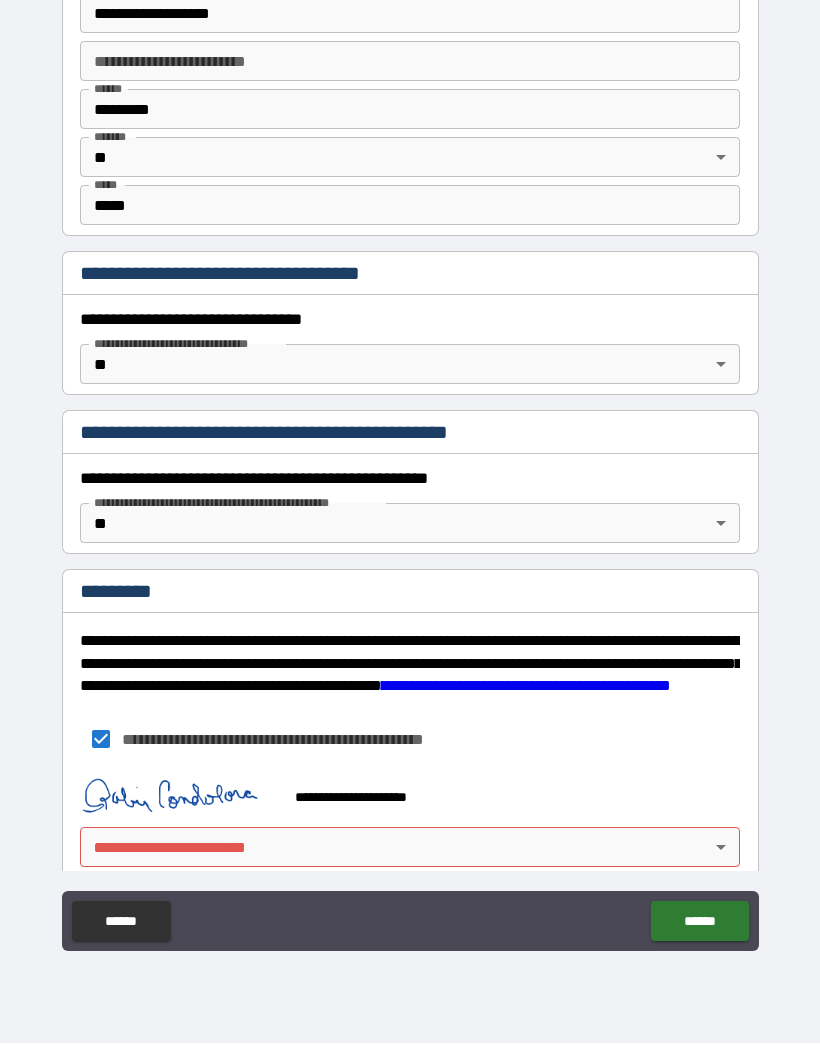 click on "******" at bounding box center [699, 922] 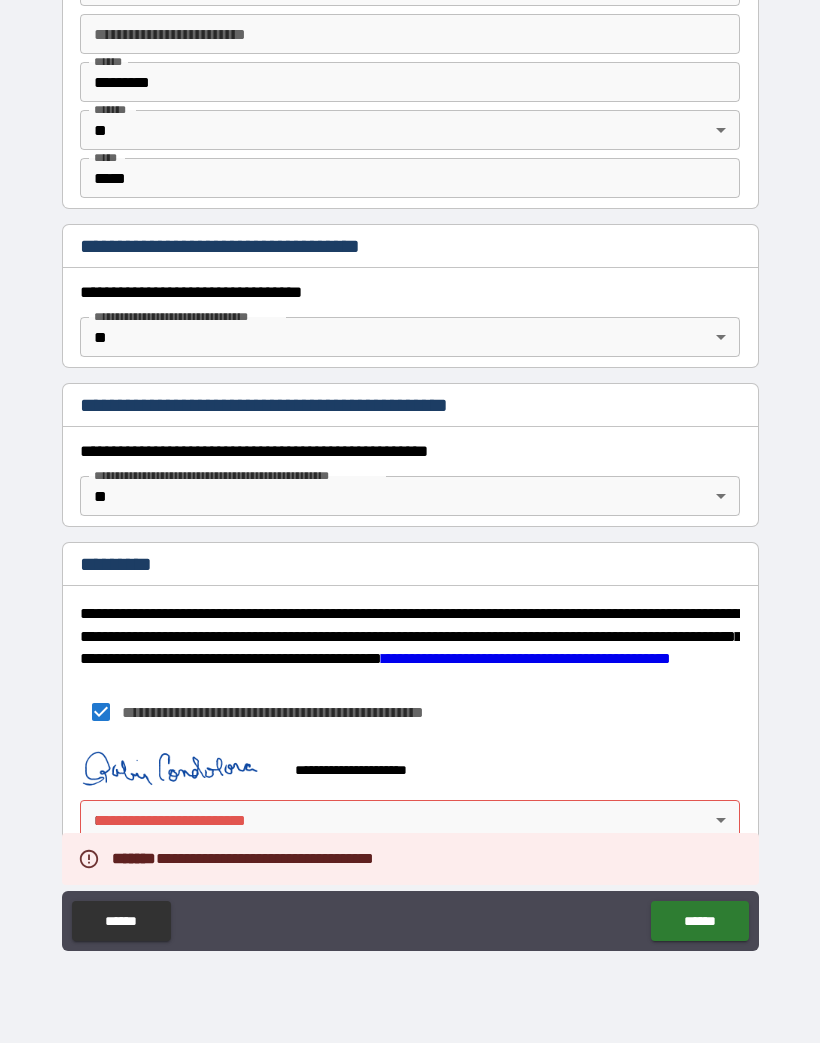 scroll, scrollTop: 1458, scrollLeft: 0, axis: vertical 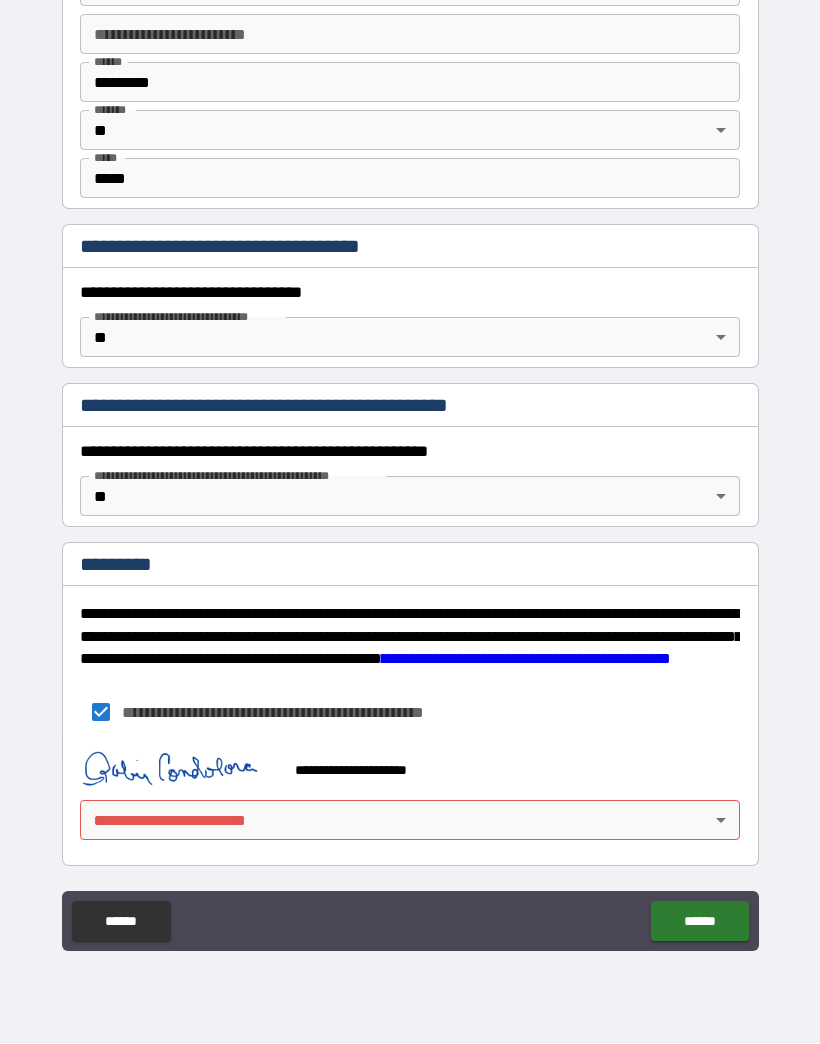 click on "**********" at bounding box center [410, 477] 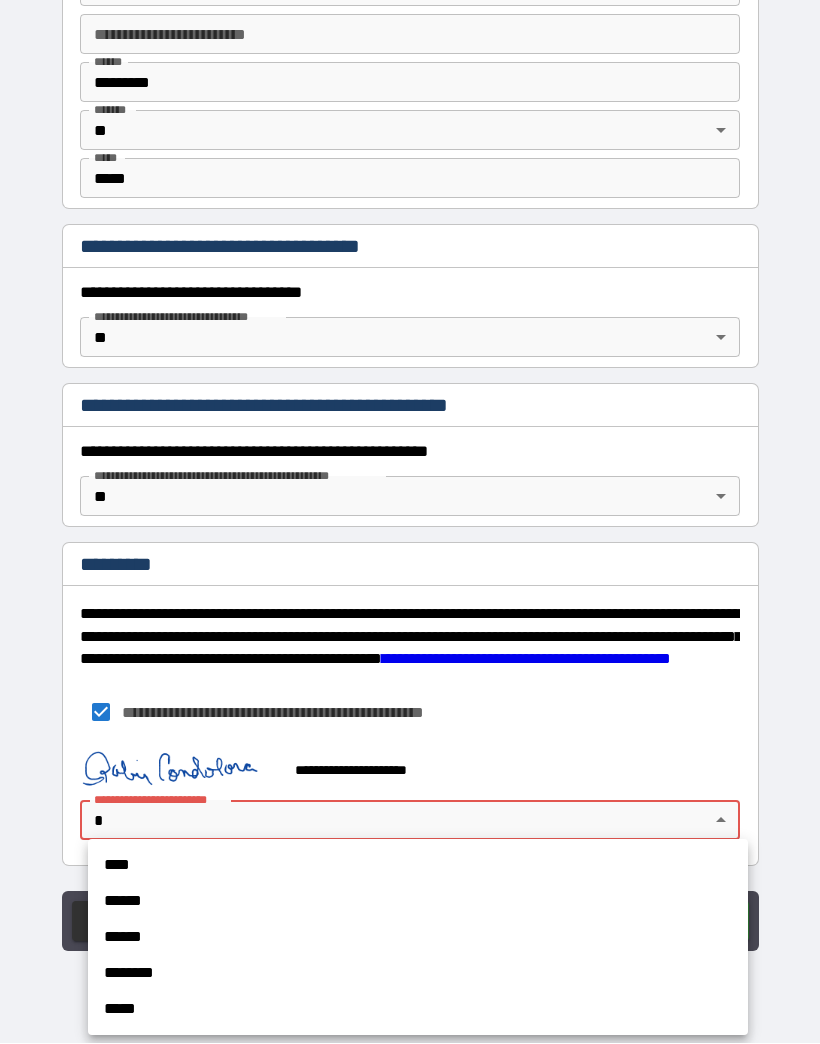 click on "******" at bounding box center (418, 938) 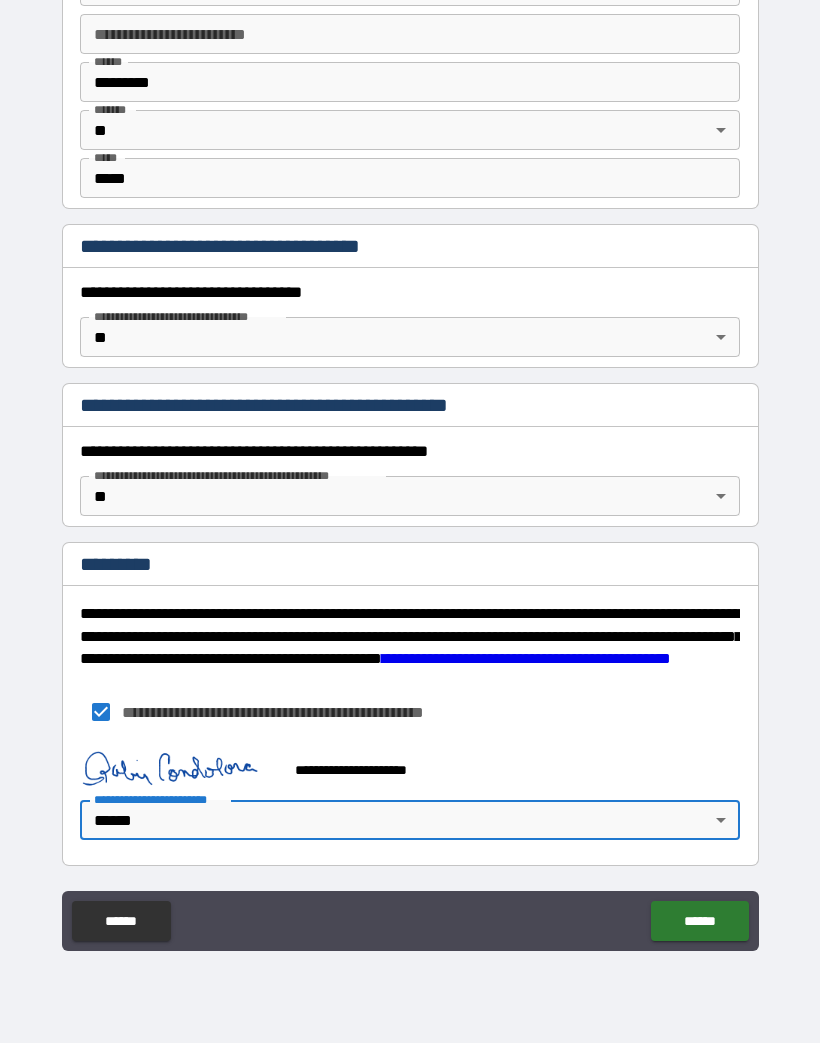 click on "******" at bounding box center [699, 922] 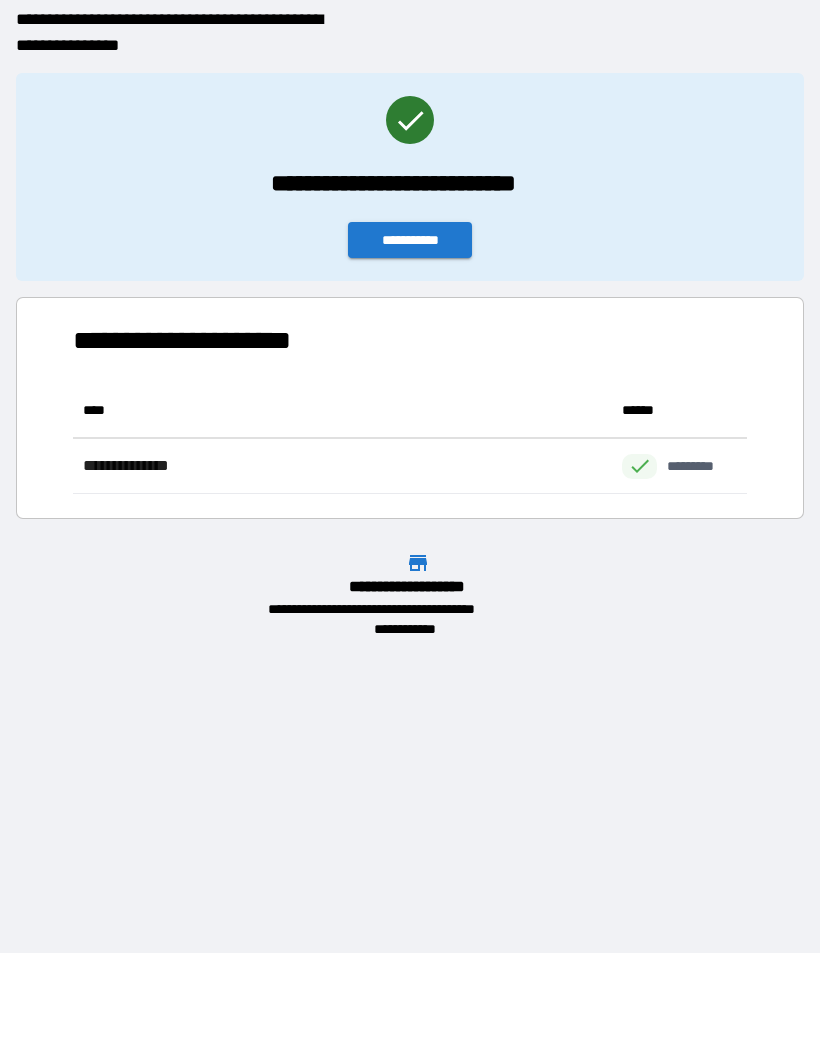 scroll, scrollTop: 1, scrollLeft: 1, axis: both 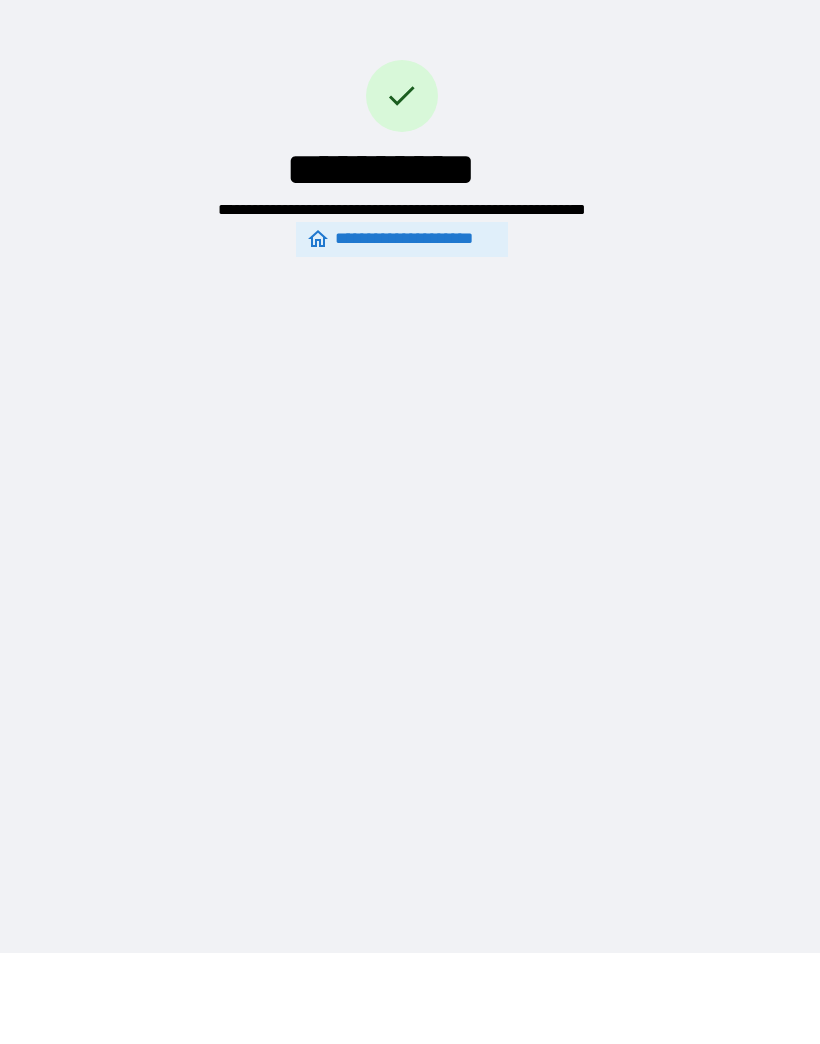 click on "**********" at bounding box center (402, 240) 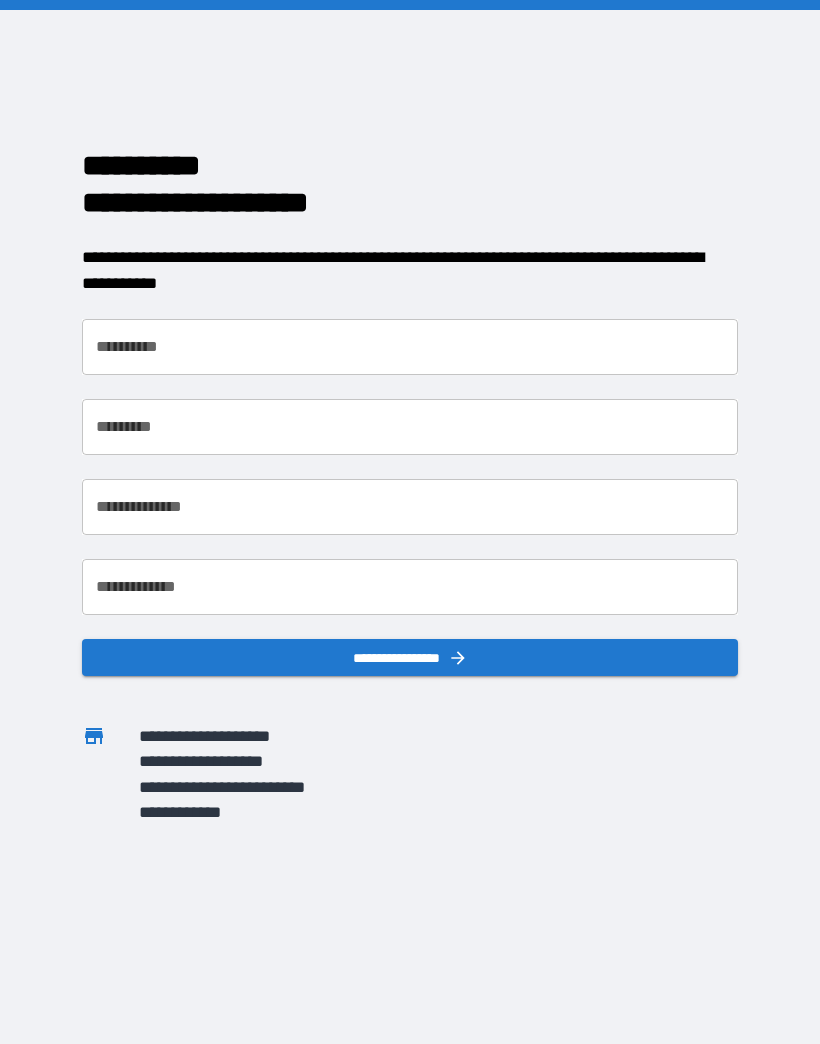 scroll, scrollTop: 0, scrollLeft: 0, axis: both 